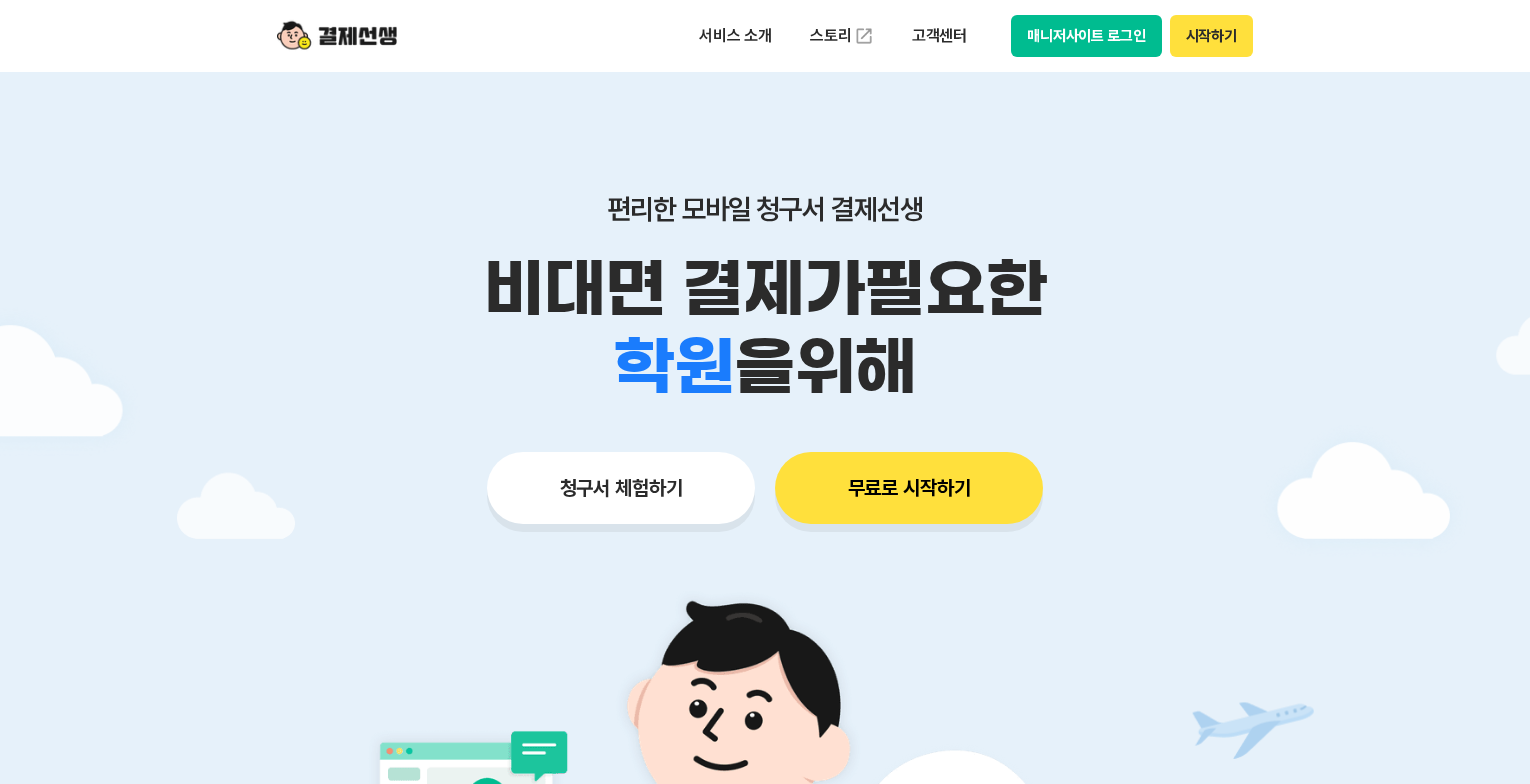 scroll, scrollTop: 100, scrollLeft: 0, axis: vertical 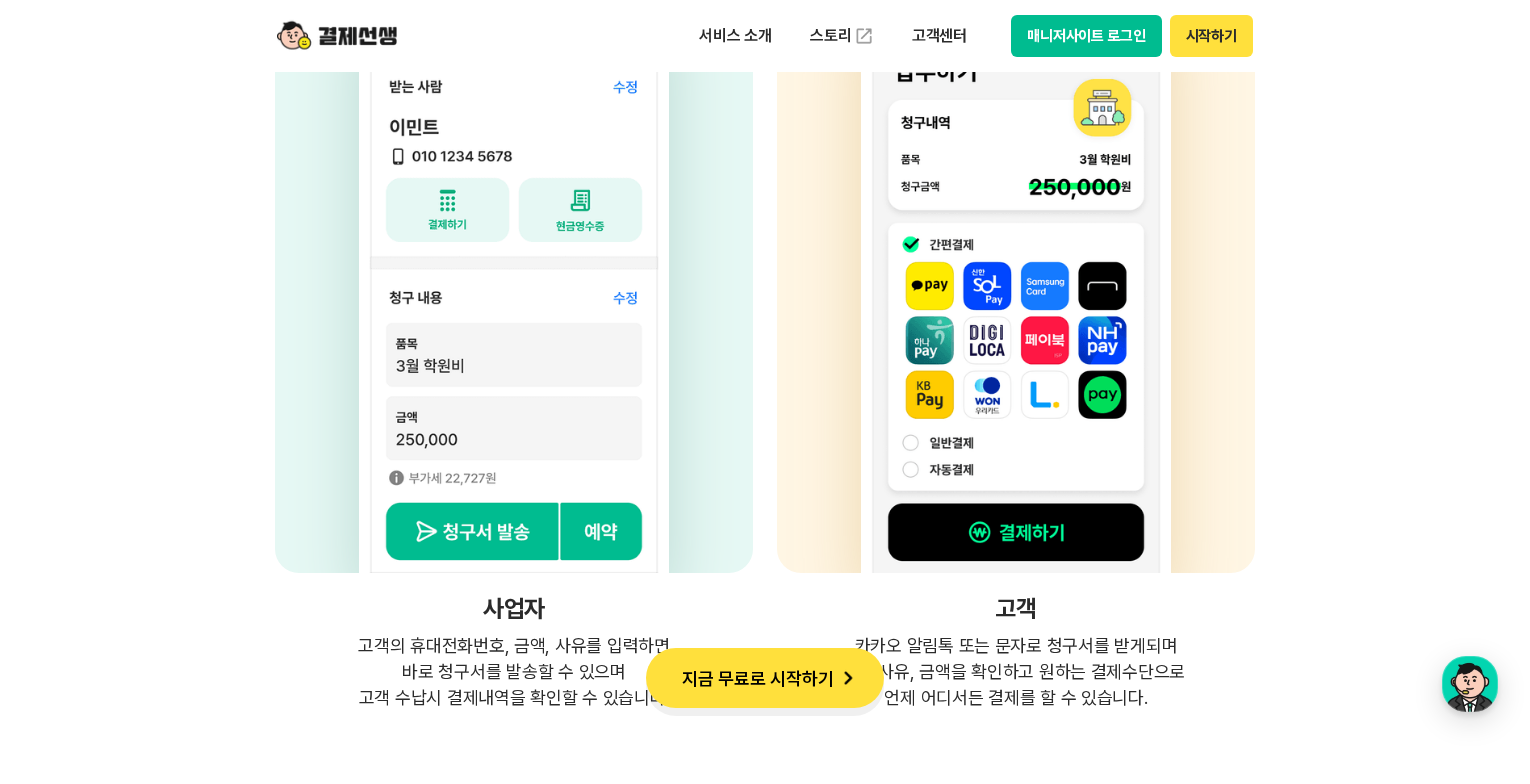 click on "지금 무료로 시작하기" at bounding box center [765, 678] 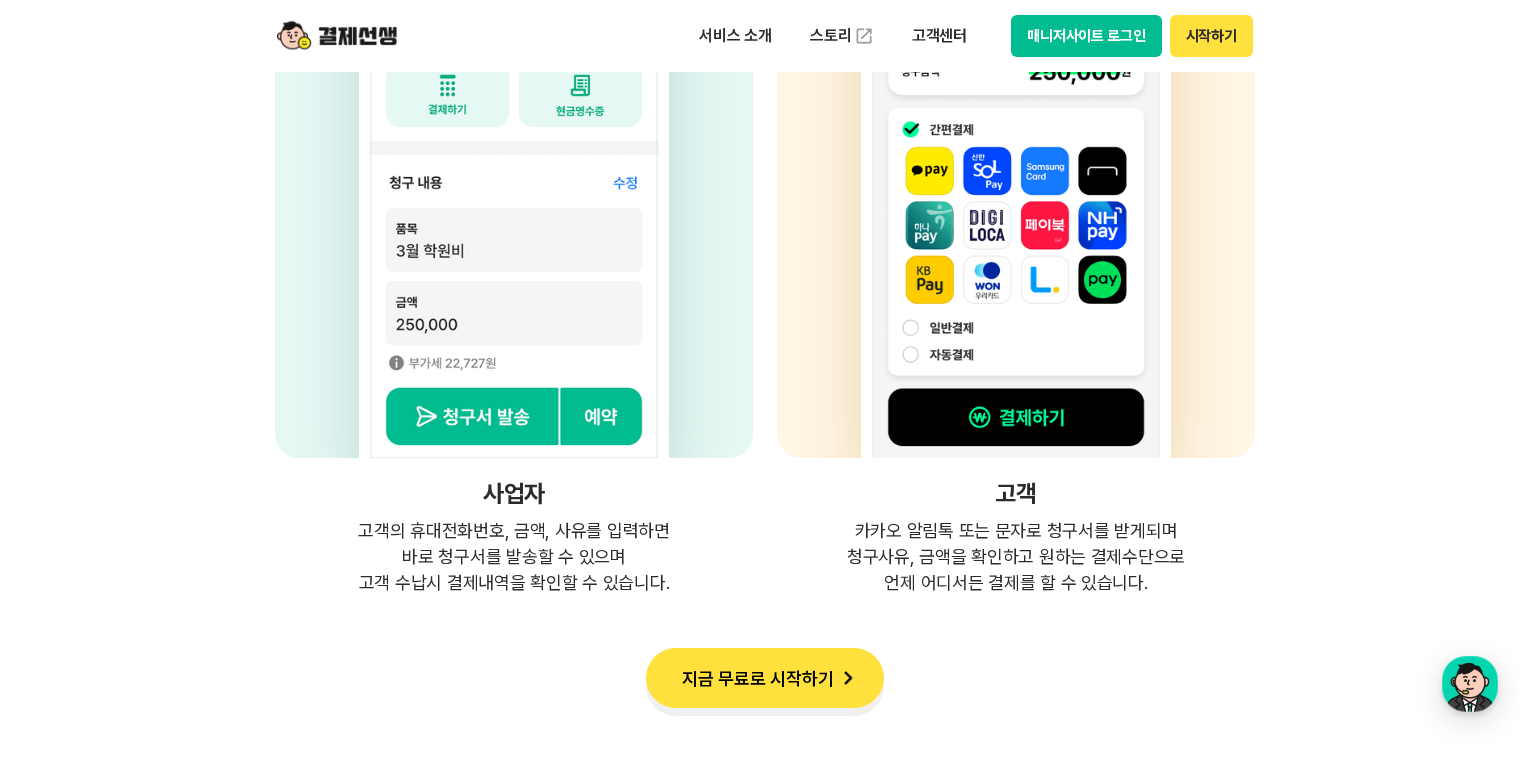 scroll, scrollTop: 5200, scrollLeft: 0, axis: vertical 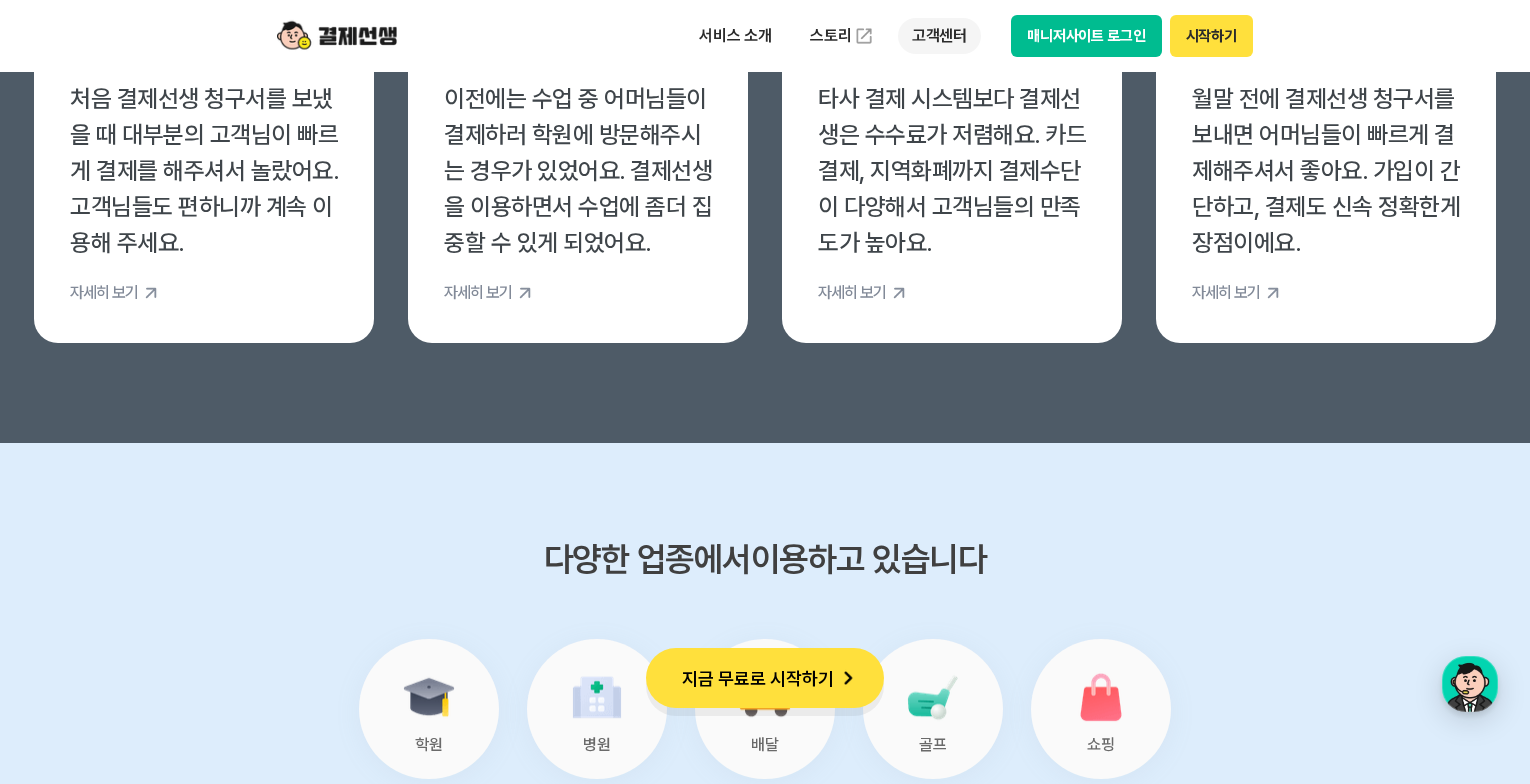 click on "고객센터" at bounding box center [939, 36] 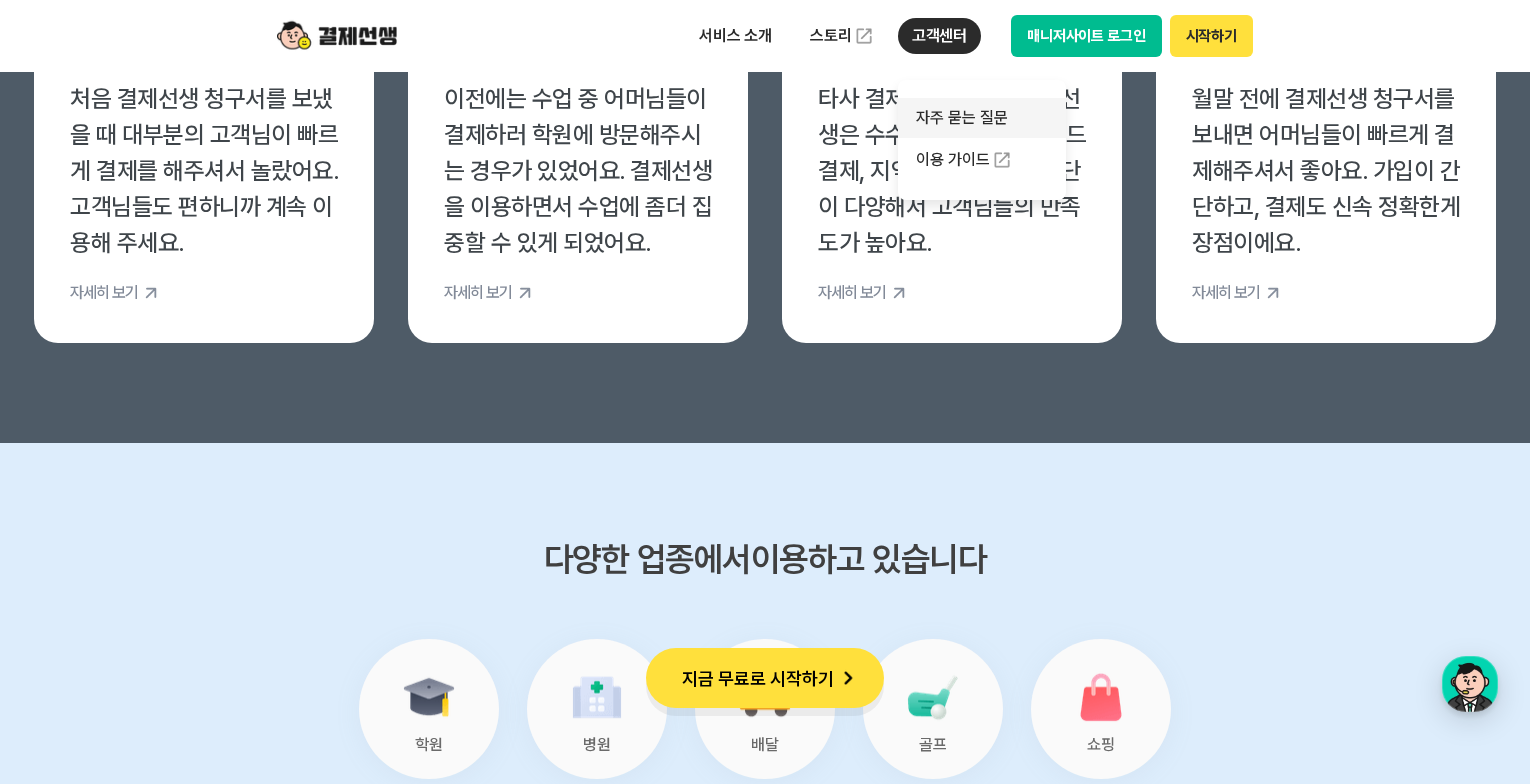 click on "자주 묻는 질문" at bounding box center (982, 118) 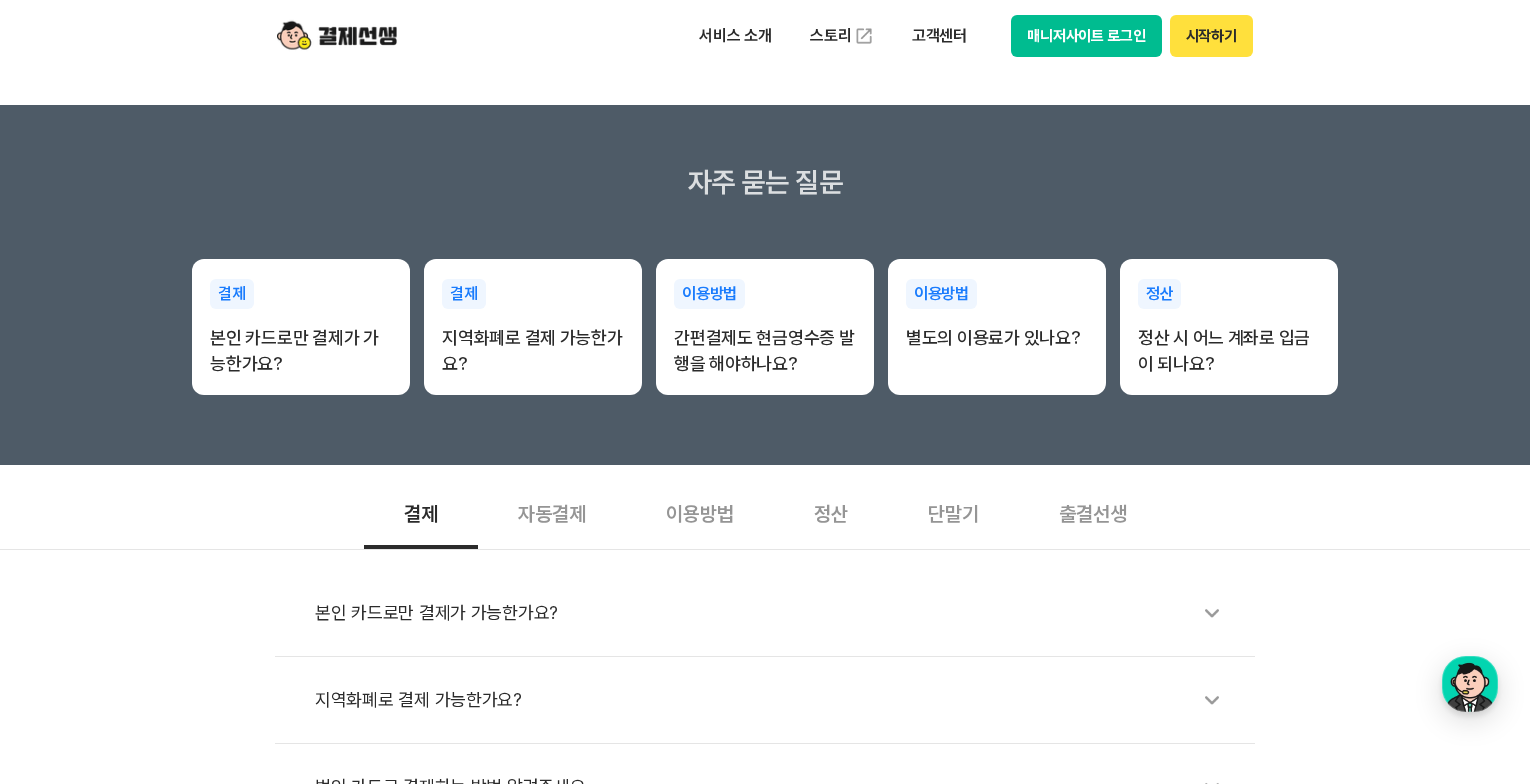 scroll, scrollTop: 300, scrollLeft: 0, axis: vertical 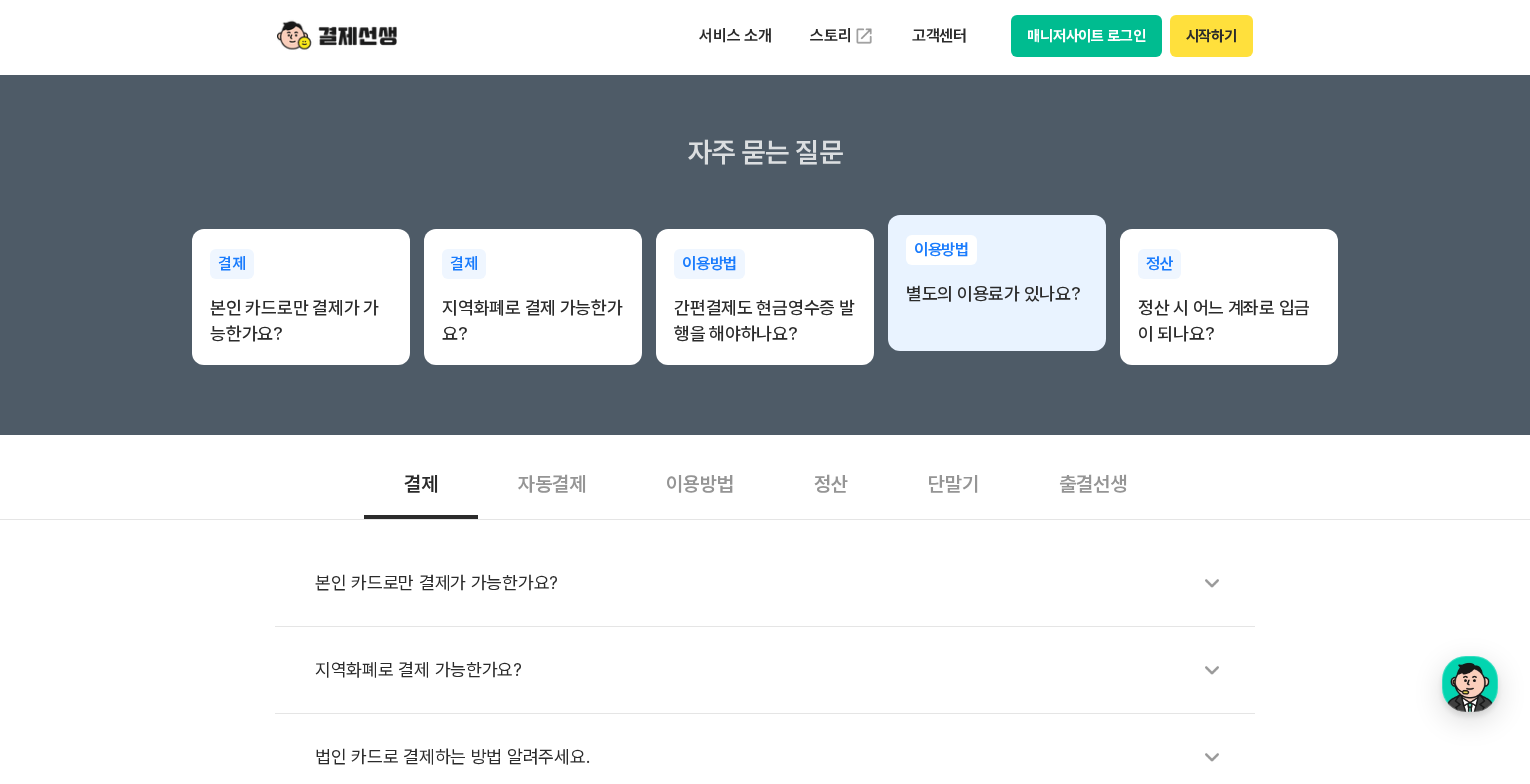 click on "이용방법 별도의 이용료가 있나요?" at bounding box center [997, 283] 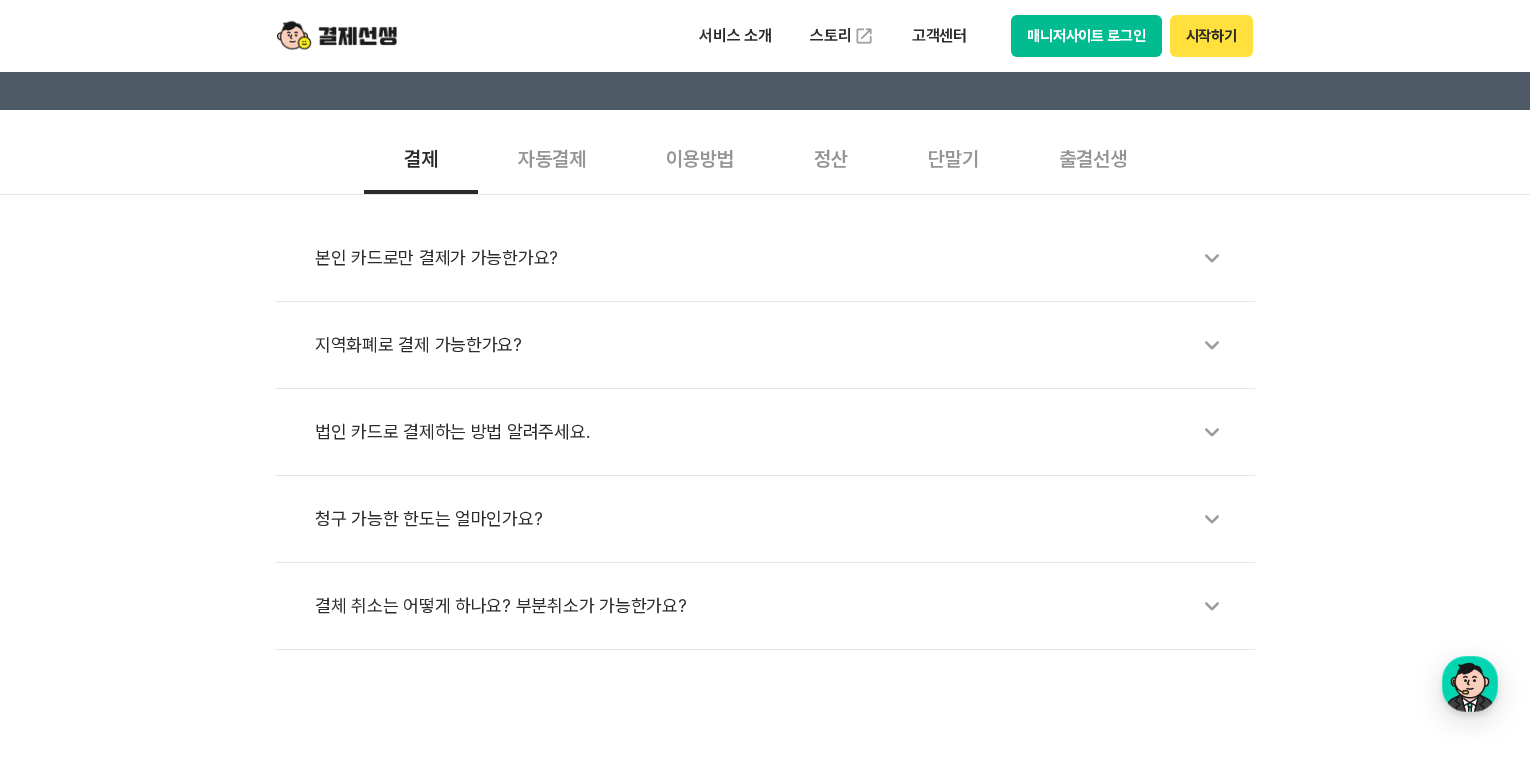 scroll, scrollTop: 700, scrollLeft: 0, axis: vertical 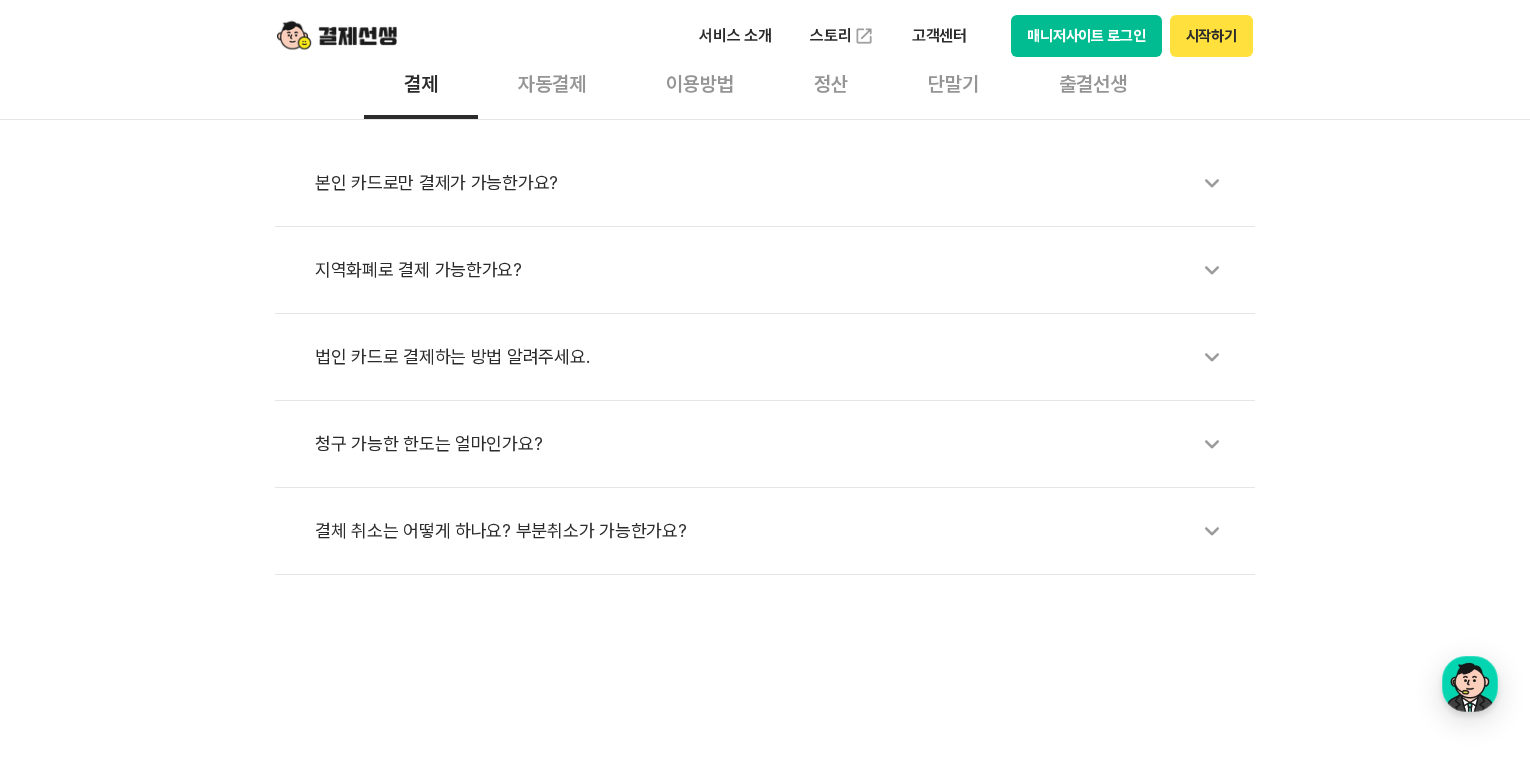 click at bounding box center [1212, 357] 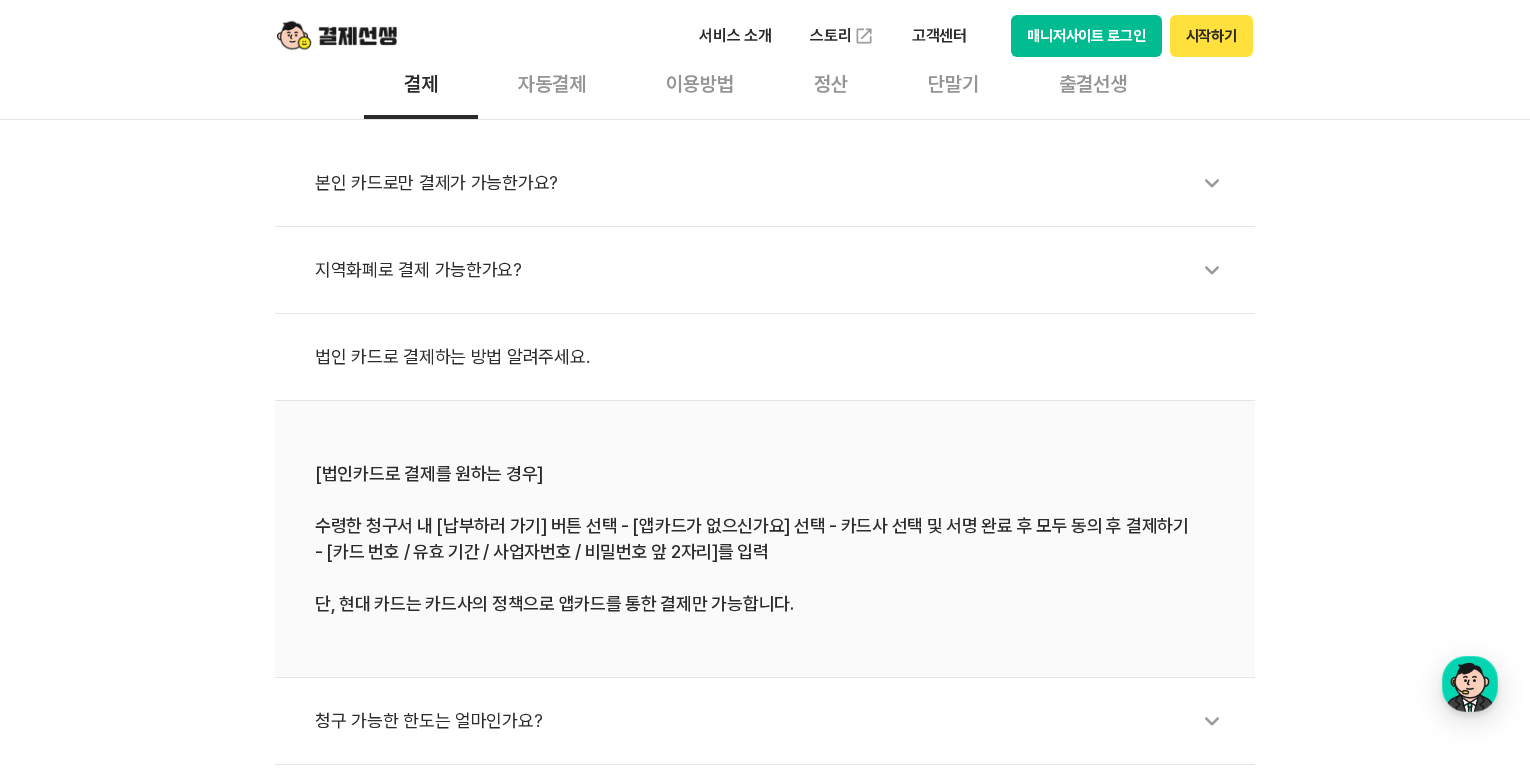 scroll, scrollTop: 1000, scrollLeft: 0, axis: vertical 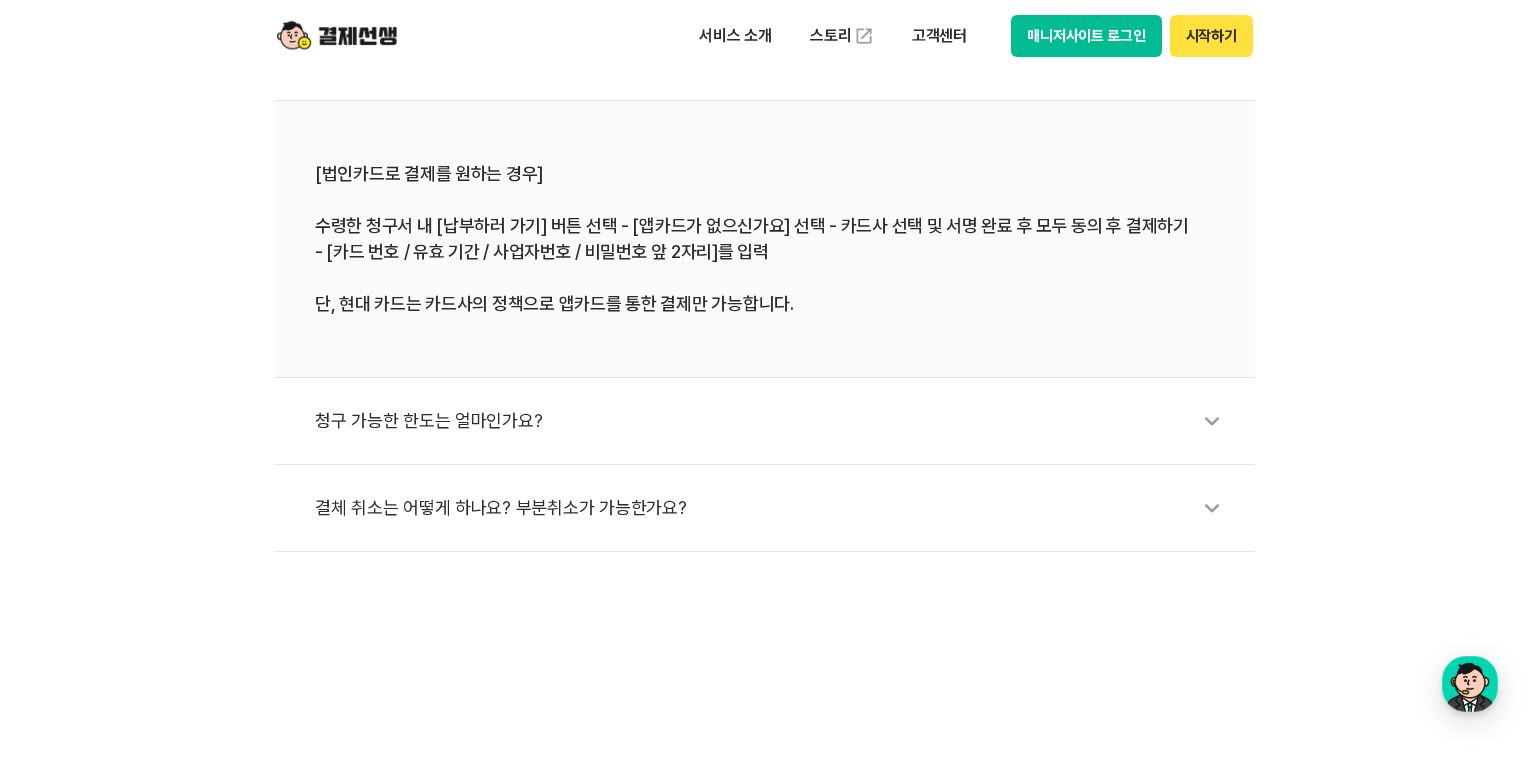 click on "결체 취소는 어떻게 하나요? 부분취소가 가능한가요?" at bounding box center (775, 508) 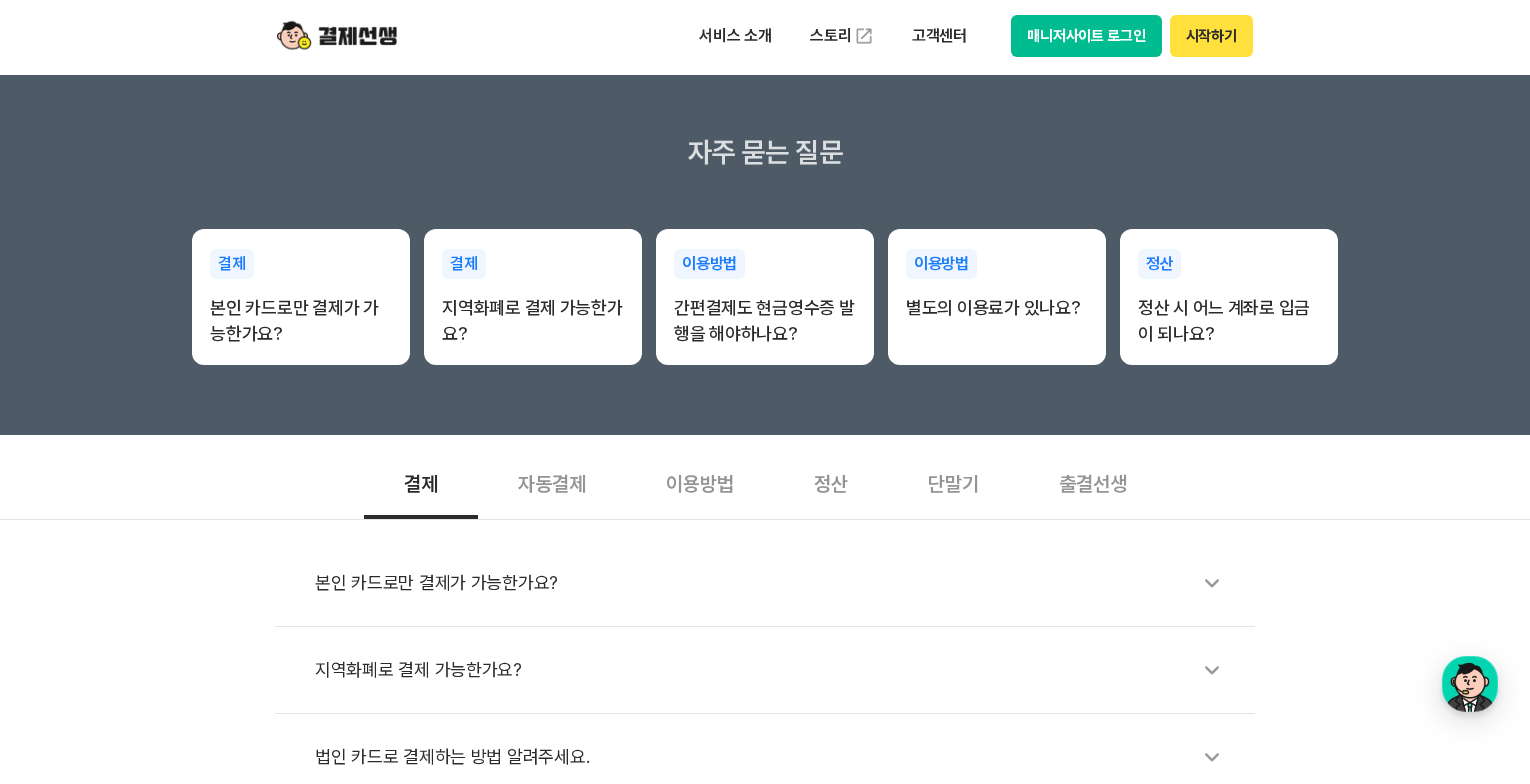 scroll, scrollTop: 0, scrollLeft: 0, axis: both 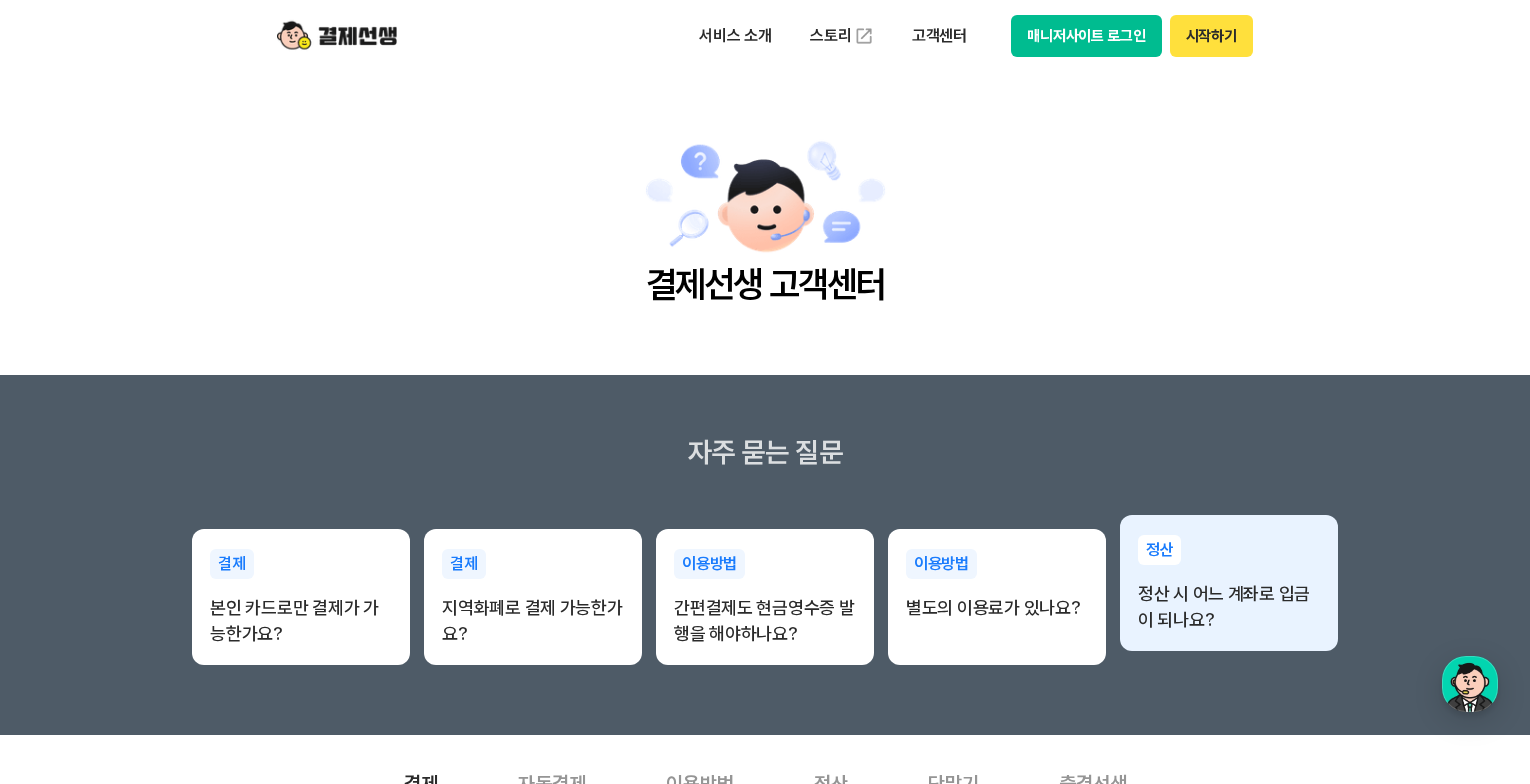click on "정산 정산 시 어느 계좌로 입금이 되나요?" at bounding box center (1229, 584) 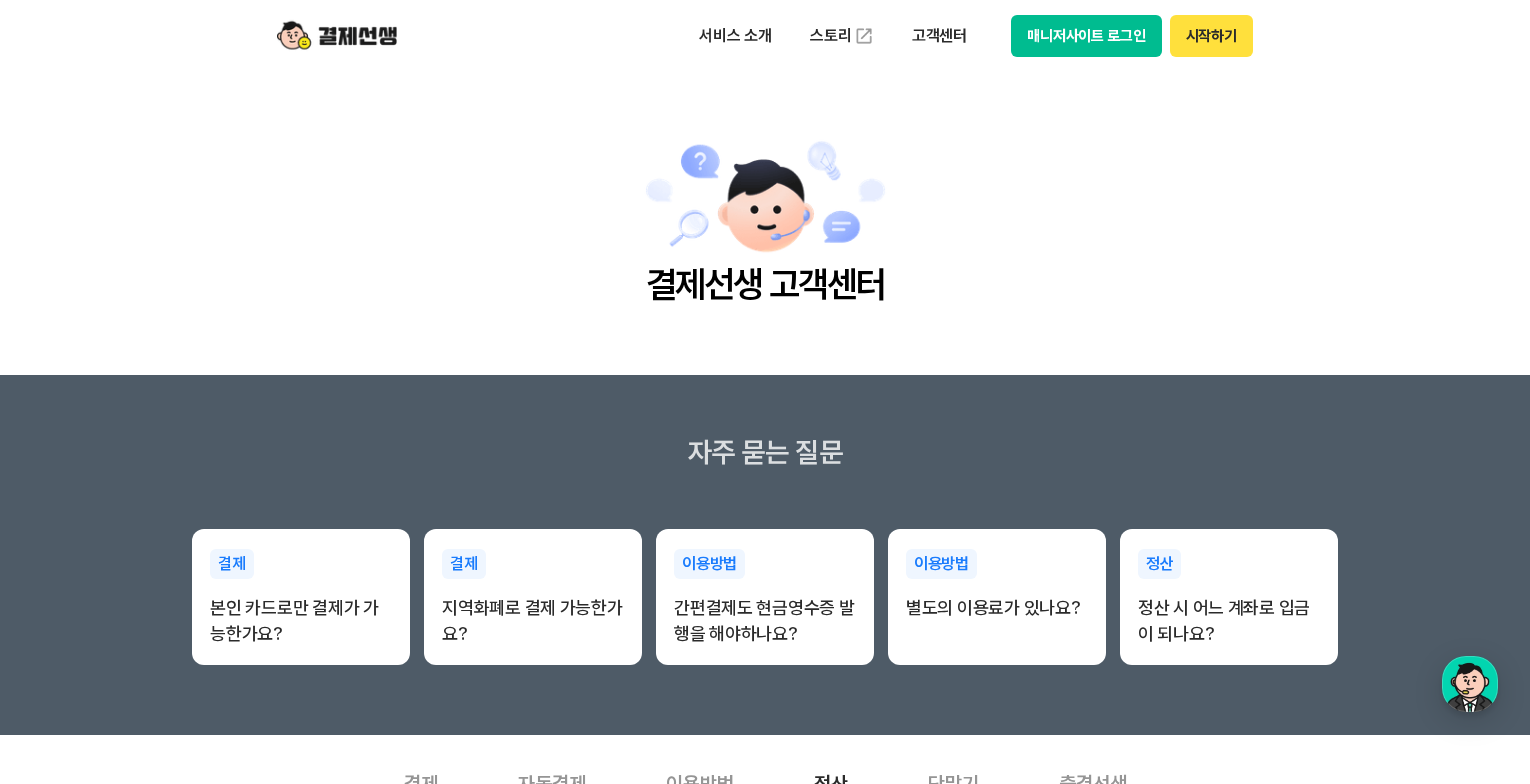 click on "매니저사이트 로그인" at bounding box center (1086, 36) 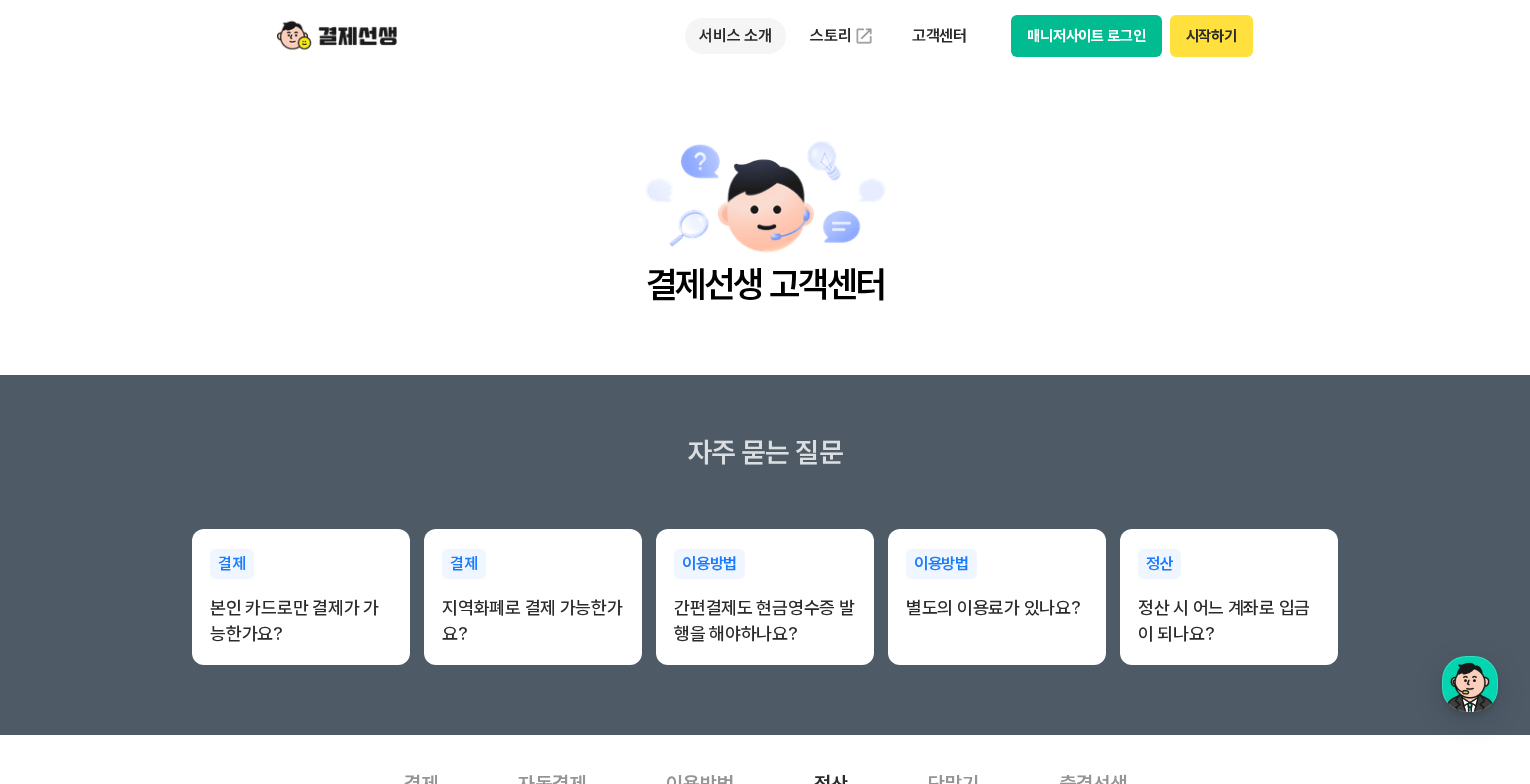 click on "서비스 소개" at bounding box center (735, 36) 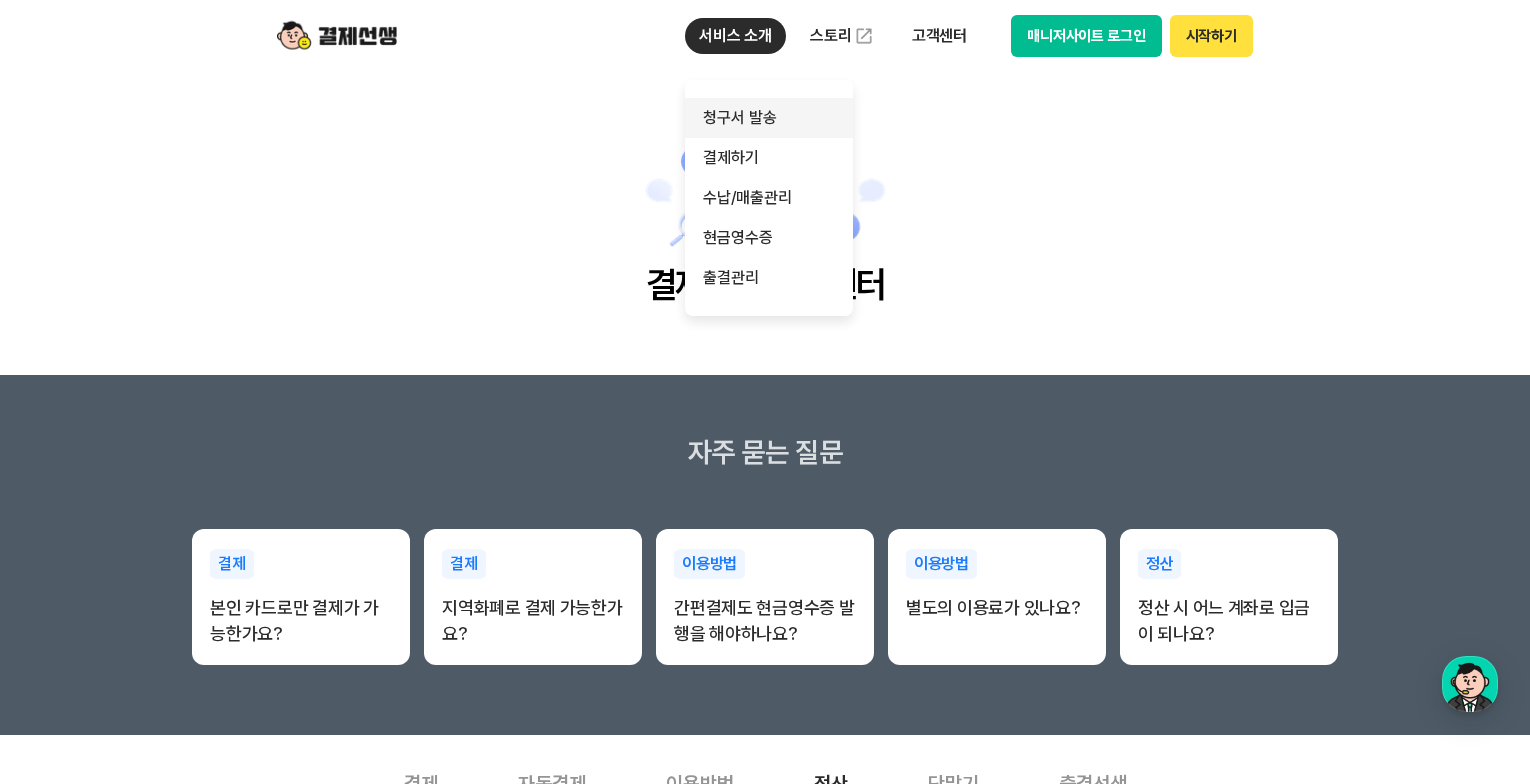 click on "청구서 발송" at bounding box center (769, 118) 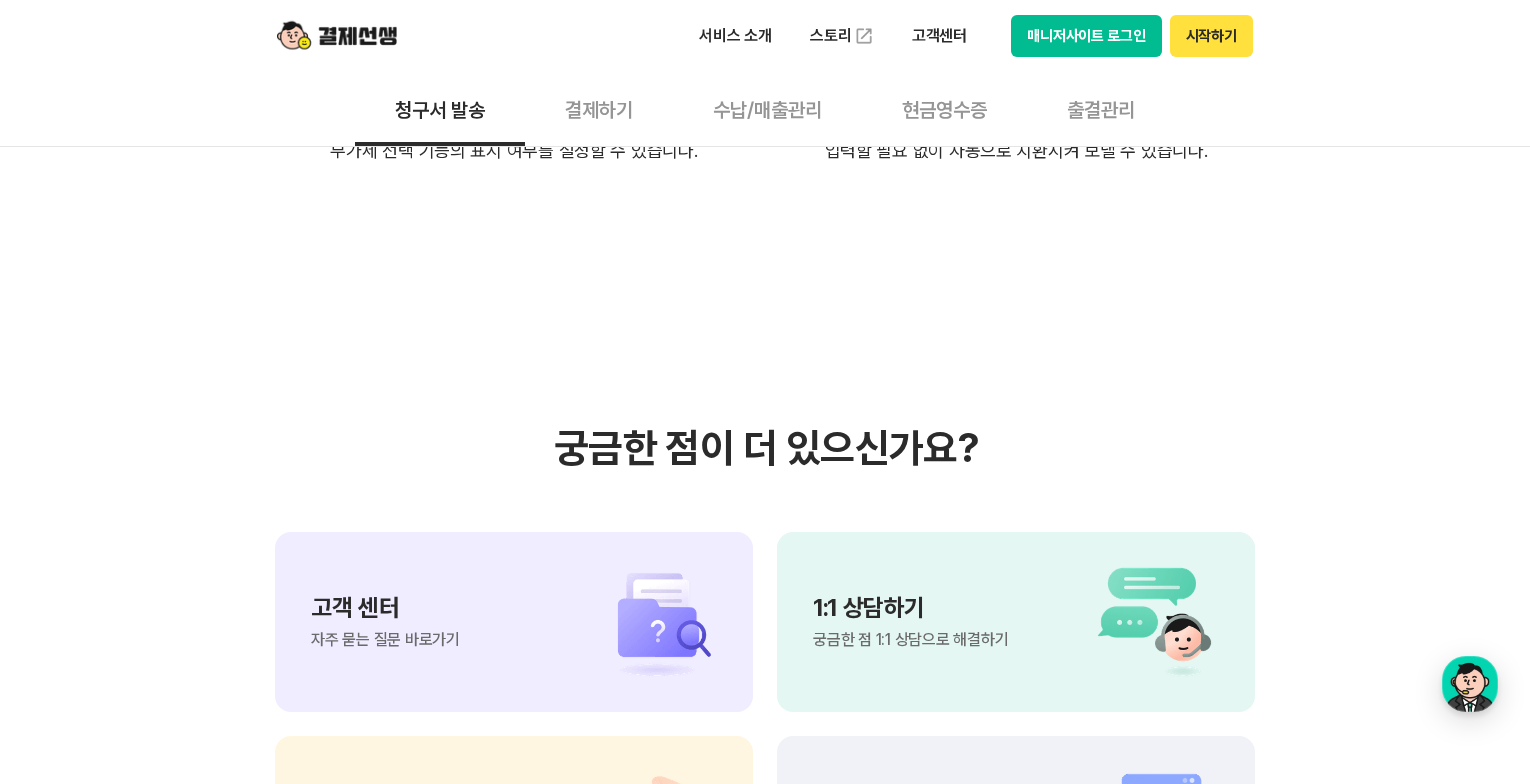 scroll, scrollTop: 4500, scrollLeft: 0, axis: vertical 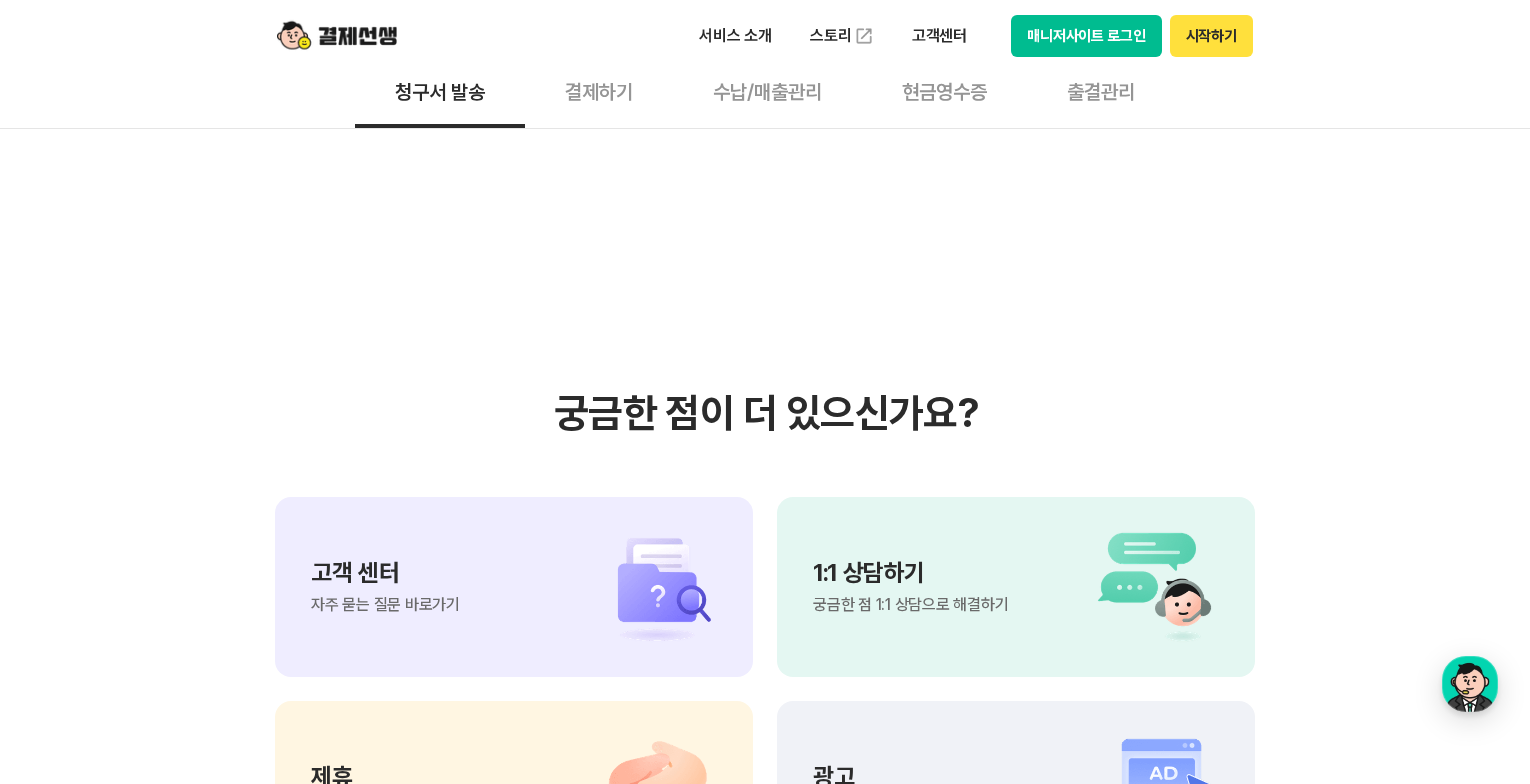 click on "서비스 소개 스토리 고객센터" at bounding box center (833, 36) 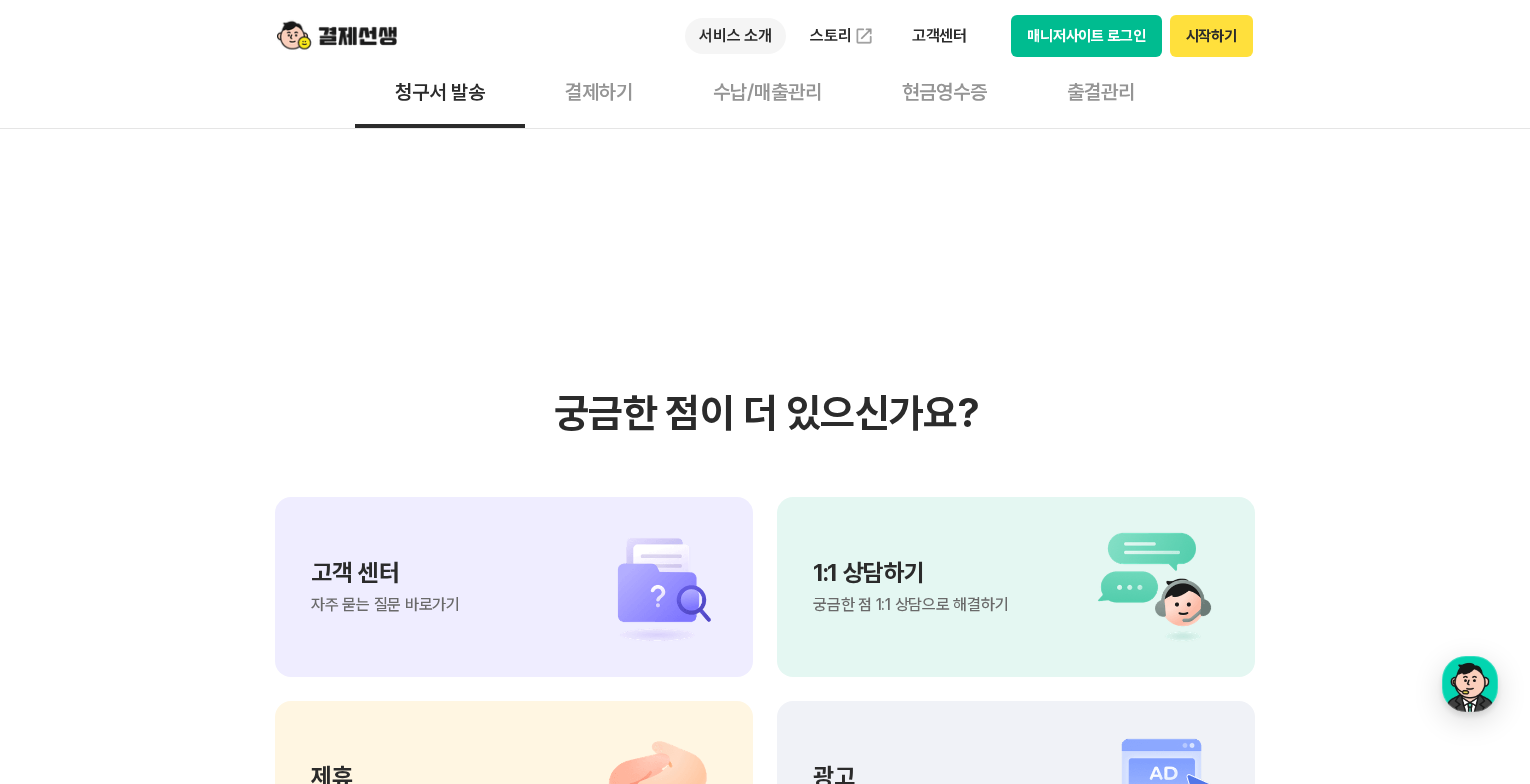 click on "서비스 소개" at bounding box center (735, 36) 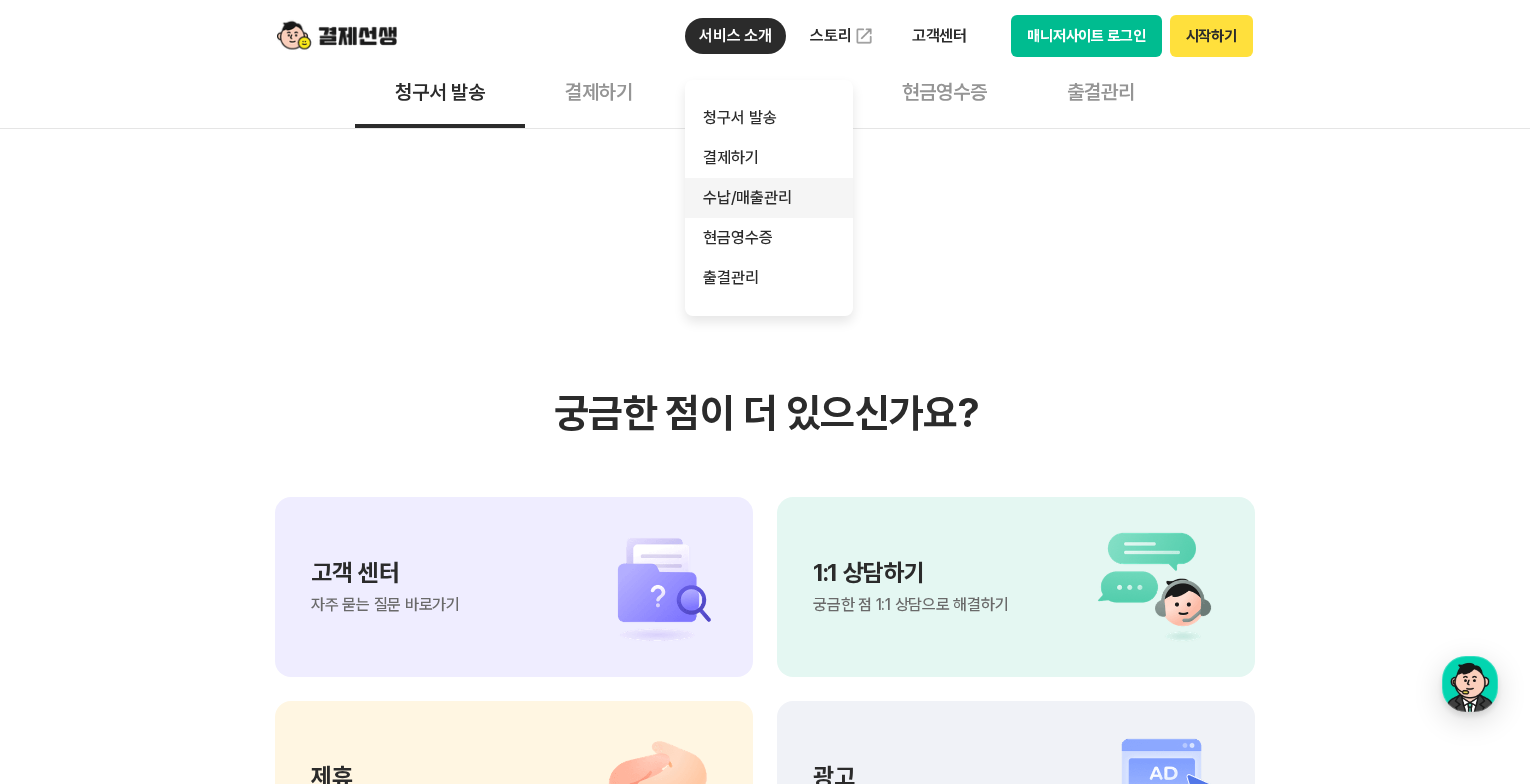 click on "수납/매출관리" at bounding box center [769, 198] 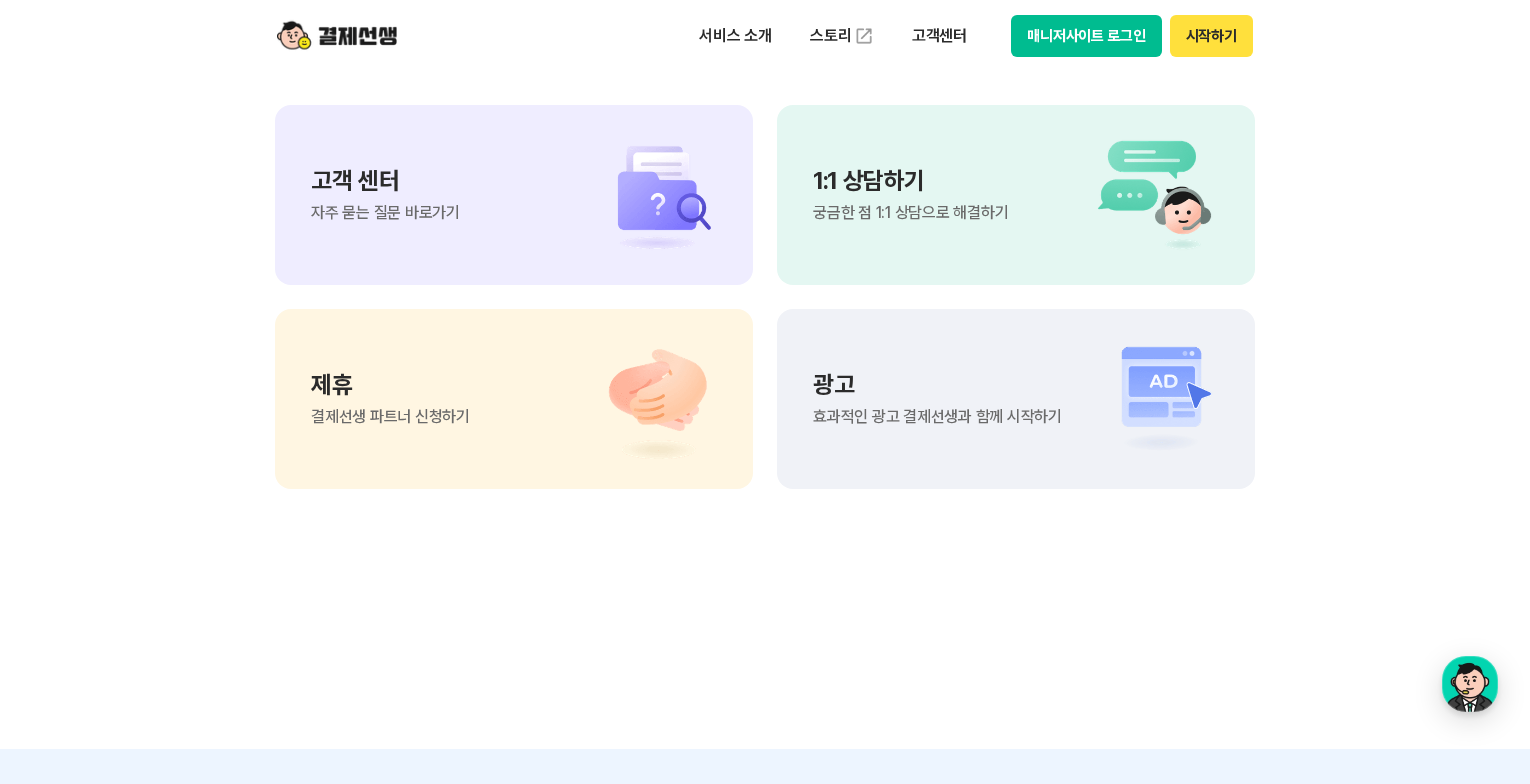 scroll, scrollTop: 2800, scrollLeft: 0, axis: vertical 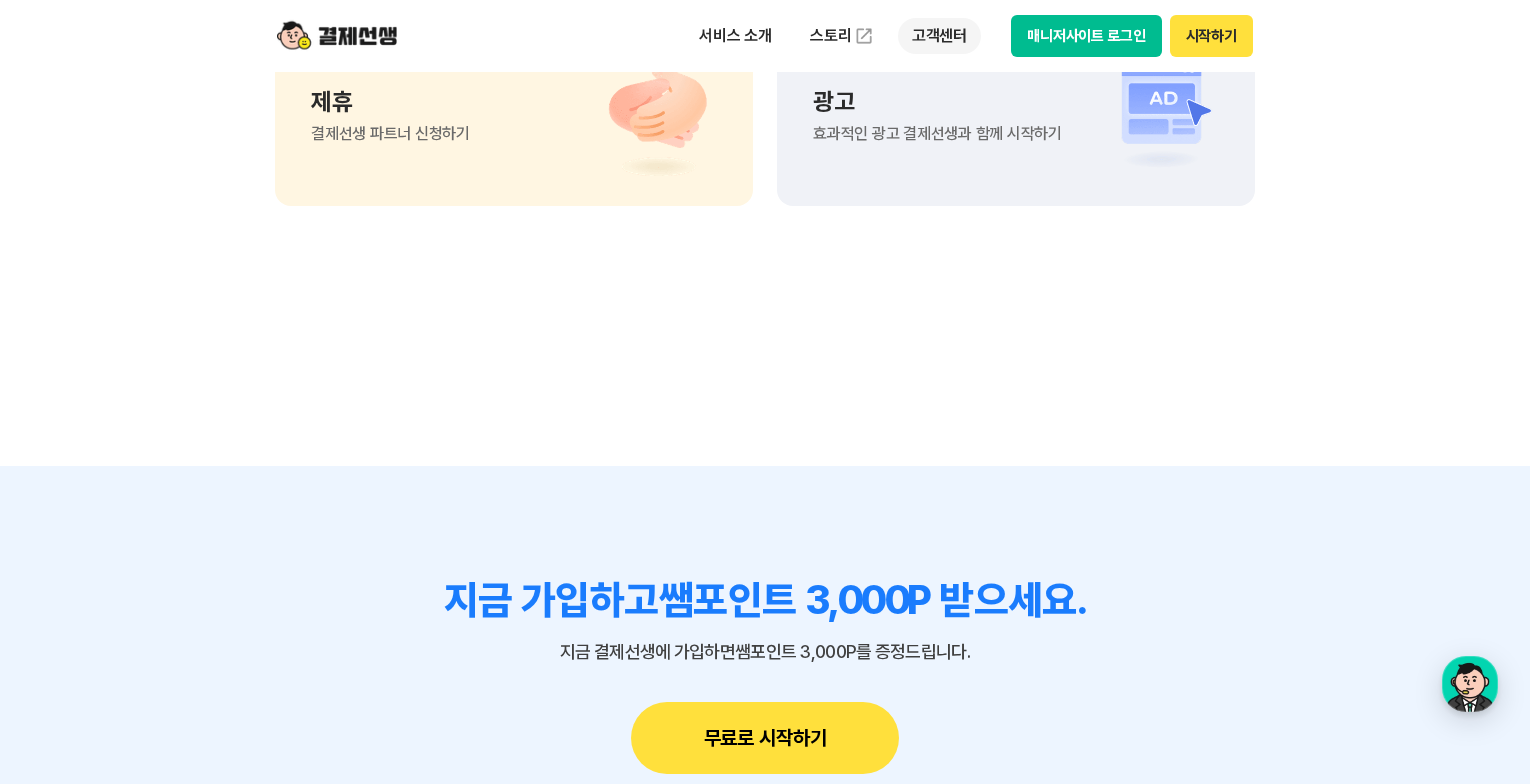 click on "고객센터" at bounding box center (939, 36) 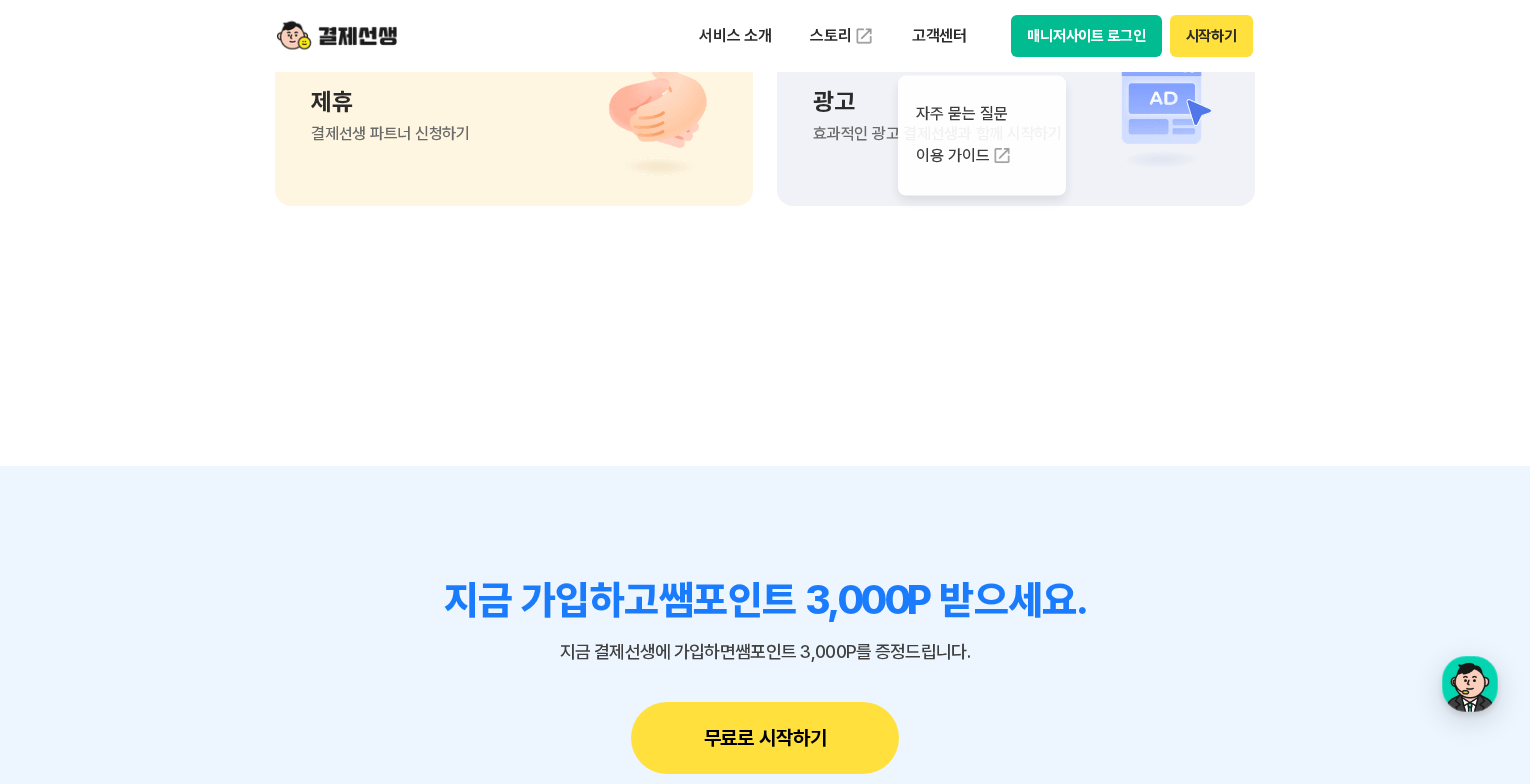 click on "매니저사이트 로그인" at bounding box center (1086, 36) 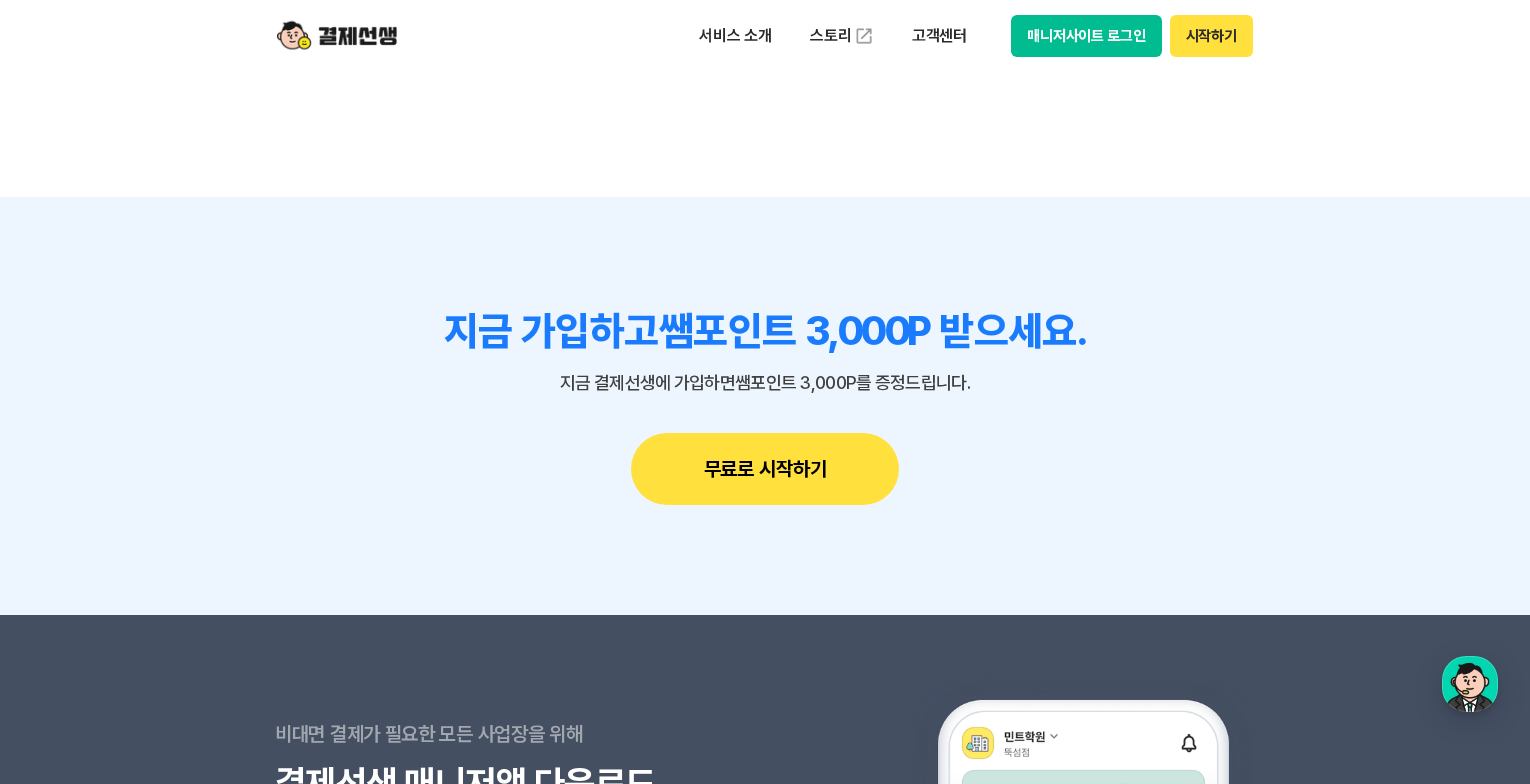 scroll, scrollTop: 3009, scrollLeft: 0, axis: vertical 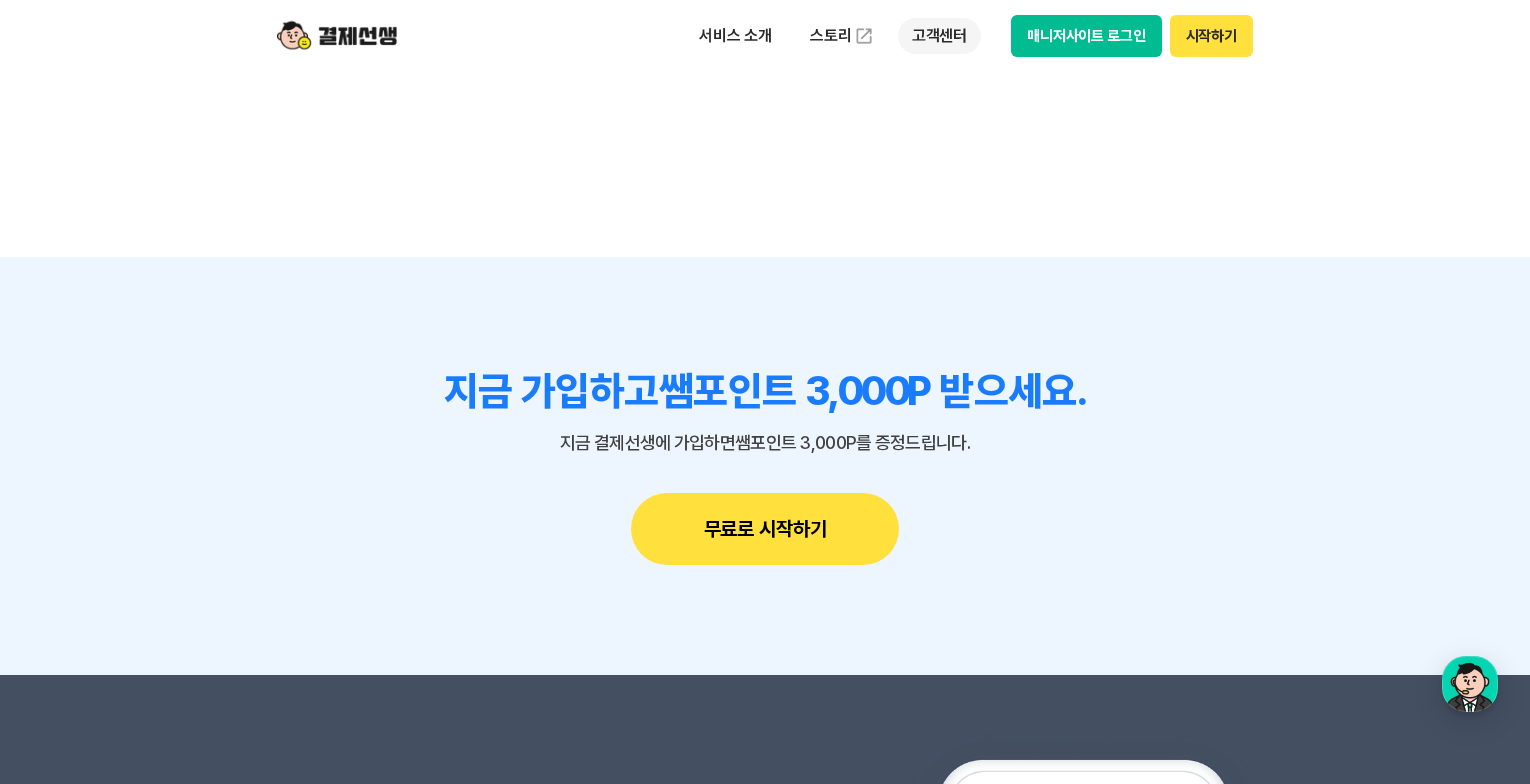 click on "고객센터" at bounding box center [939, 36] 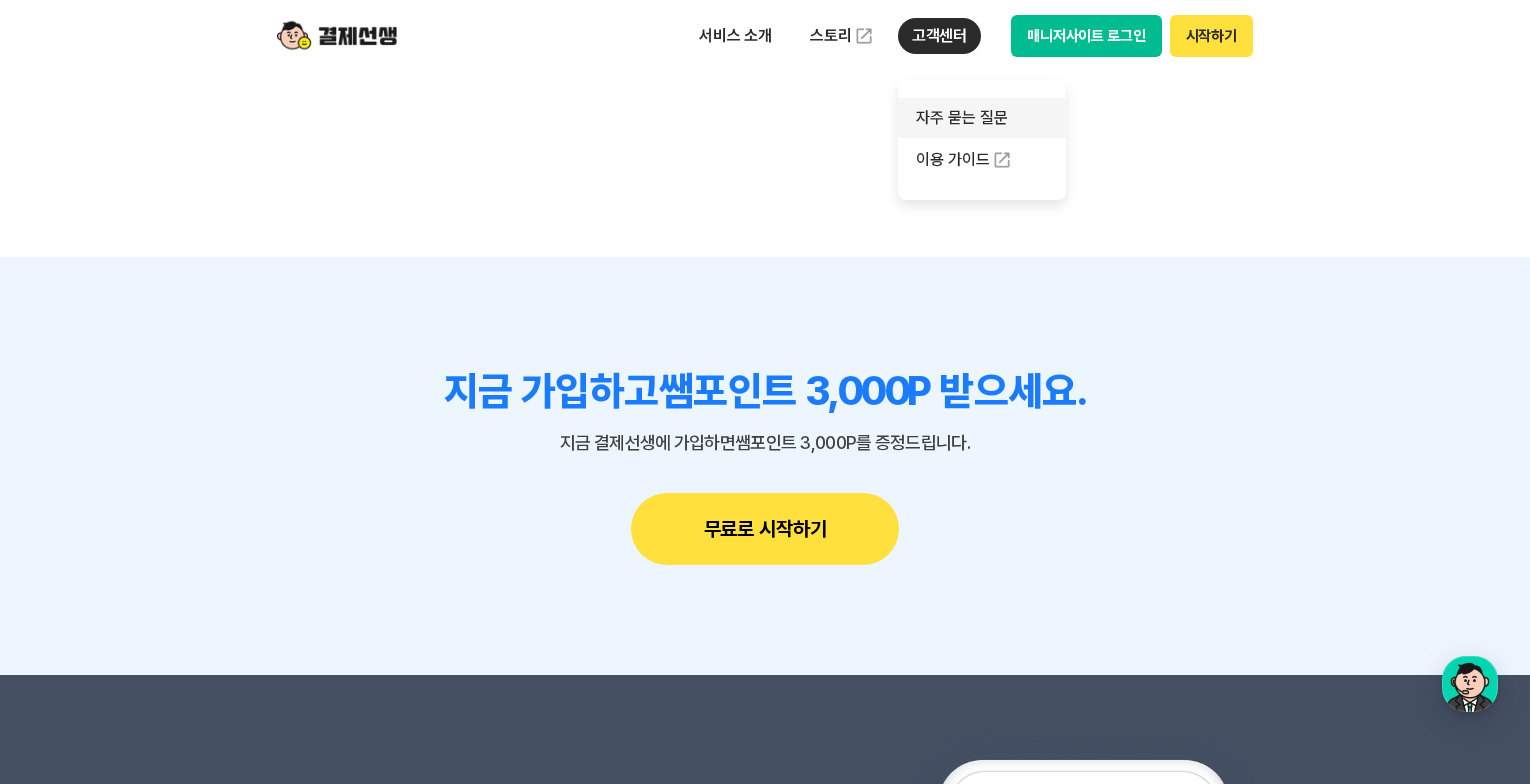 click on "자주 묻는 질문" at bounding box center (982, 118) 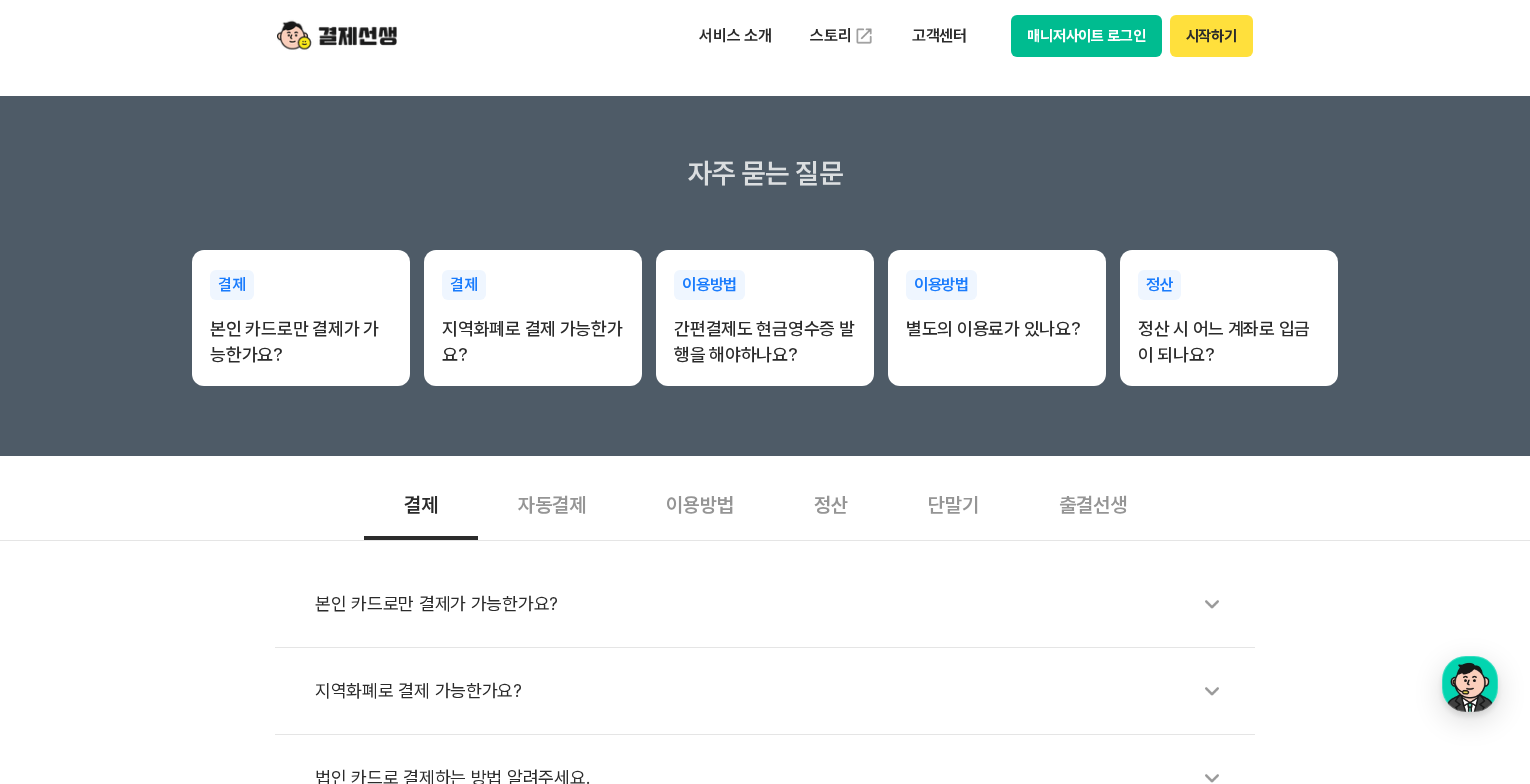 scroll, scrollTop: 300, scrollLeft: 0, axis: vertical 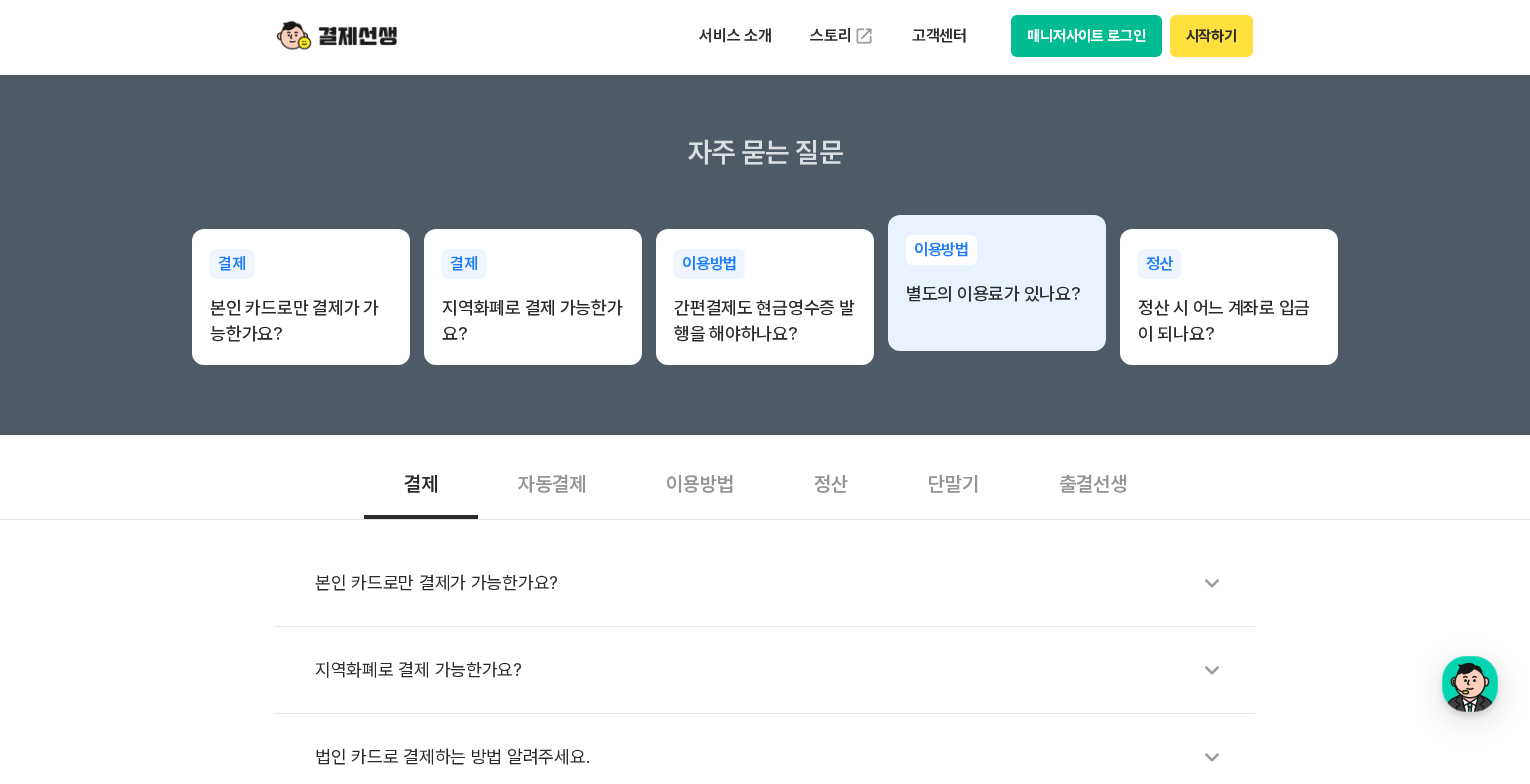 click on "별도의 이용료가 있나요?" at bounding box center (997, 294) 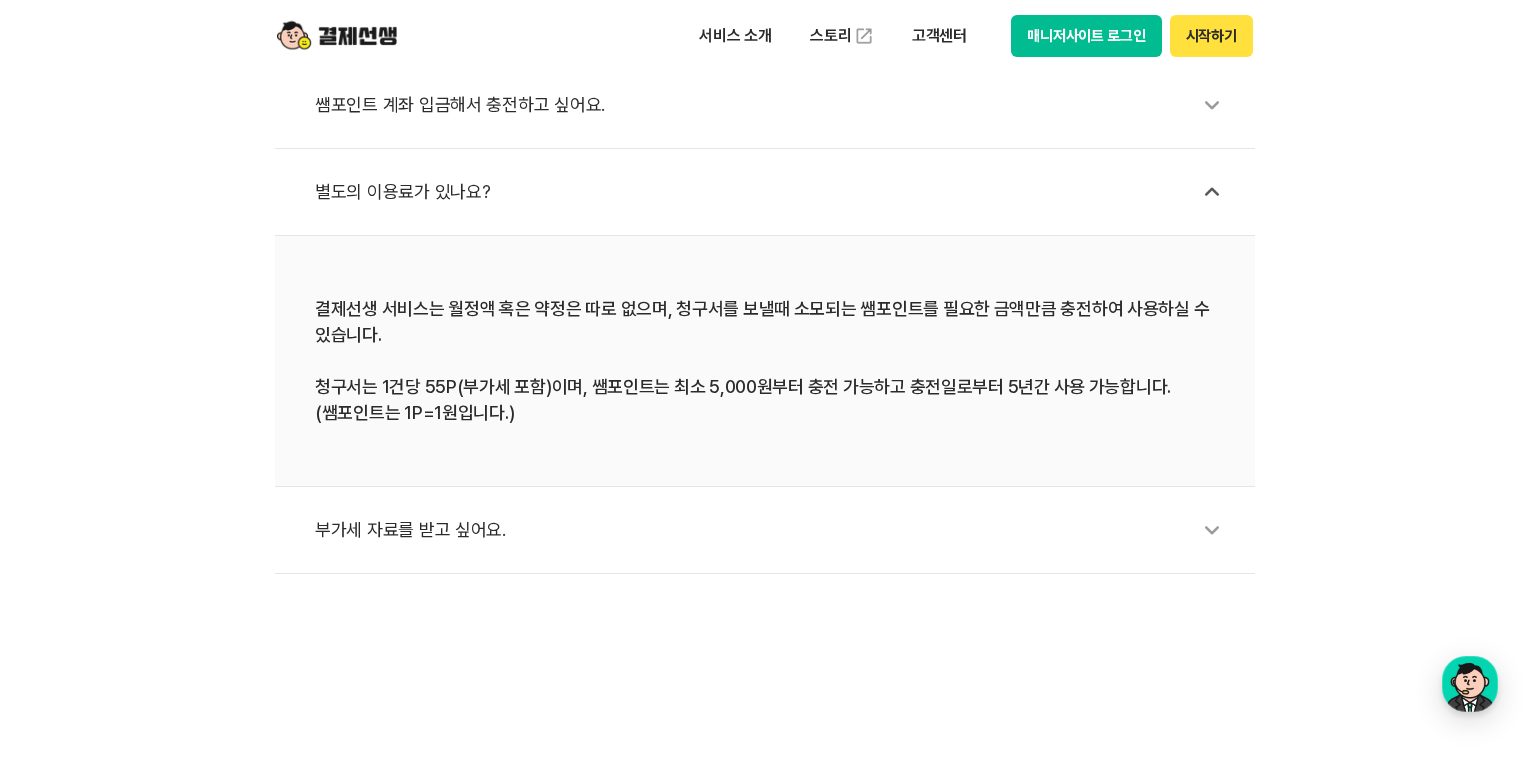 scroll, scrollTop: 1000, scrollLeft: 0, axis: vertical 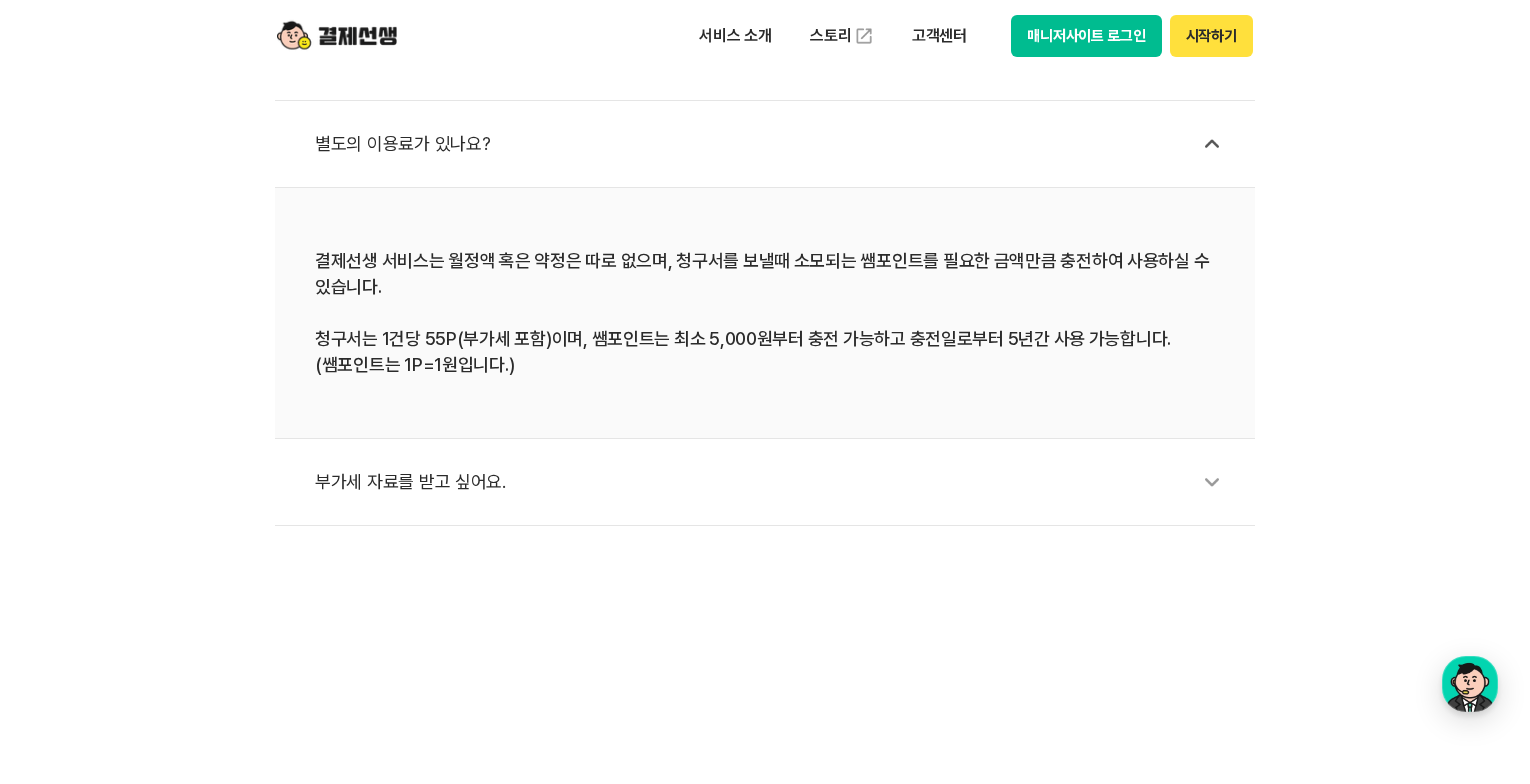 click at bounding box center (1212, 482) 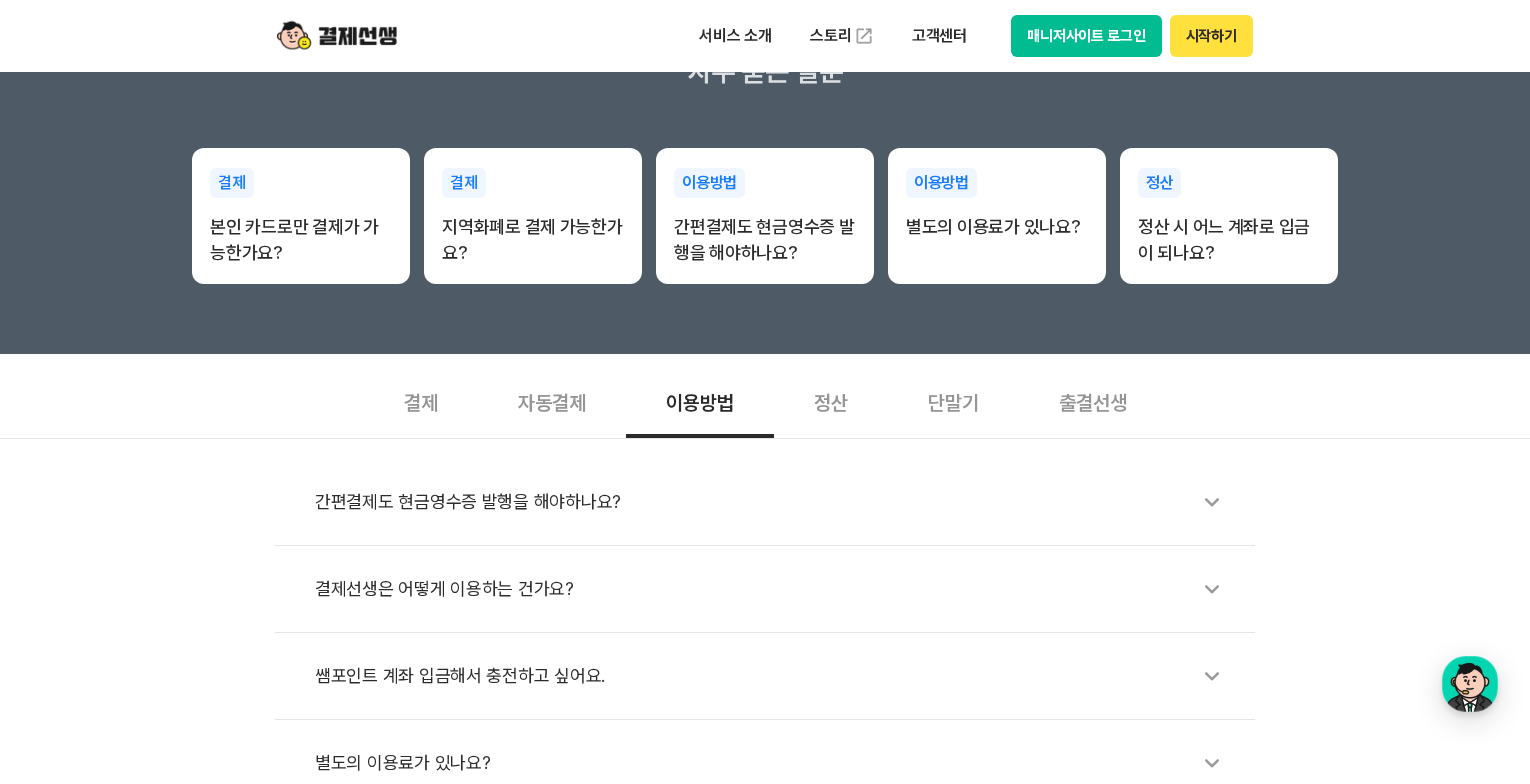 scroll, scrollTop: 300, scrollLeft: 0, axis: vertical 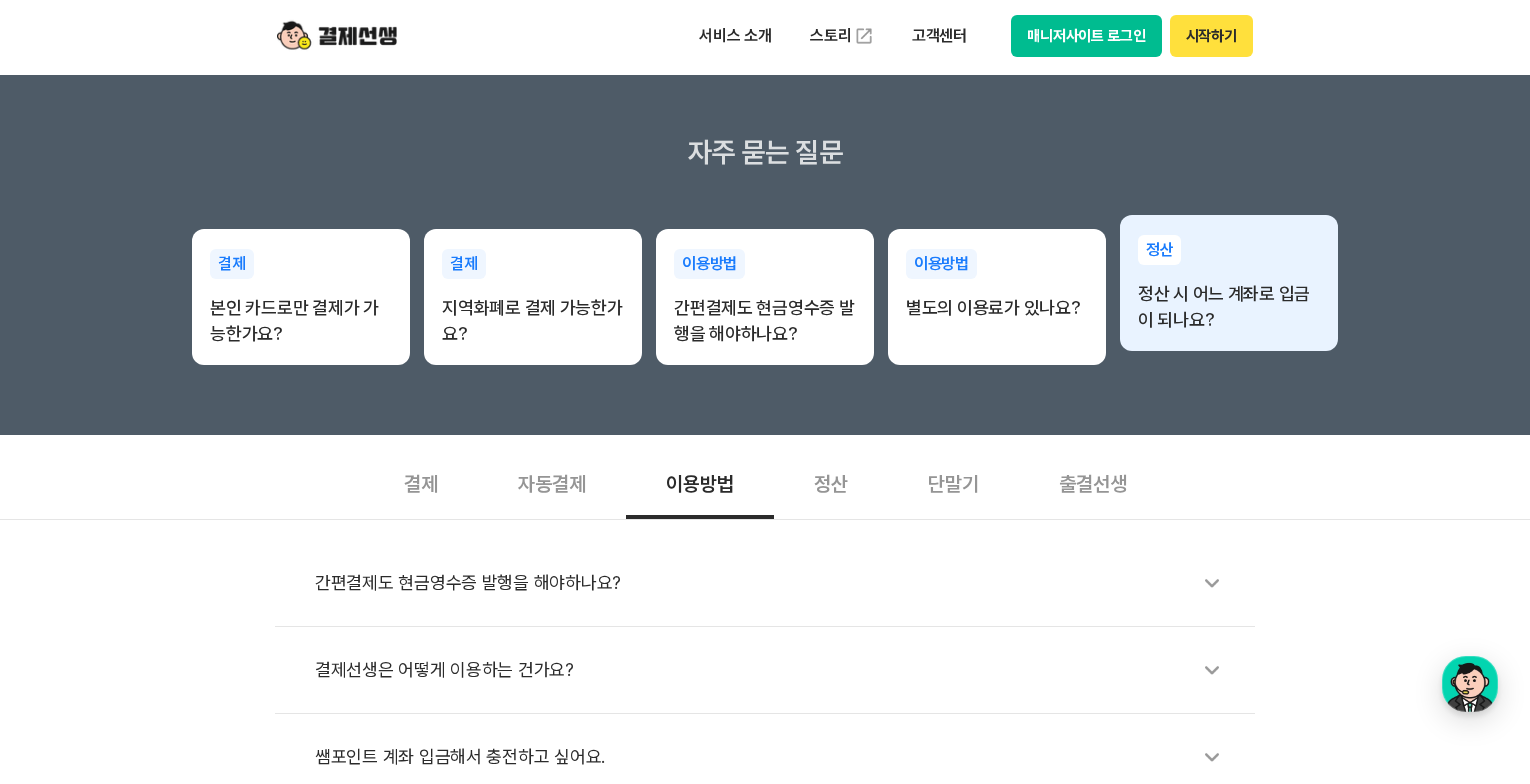 click on "정산 시 어느 계좌로 입금이 되나요?" at bounding box center [1229, 307] 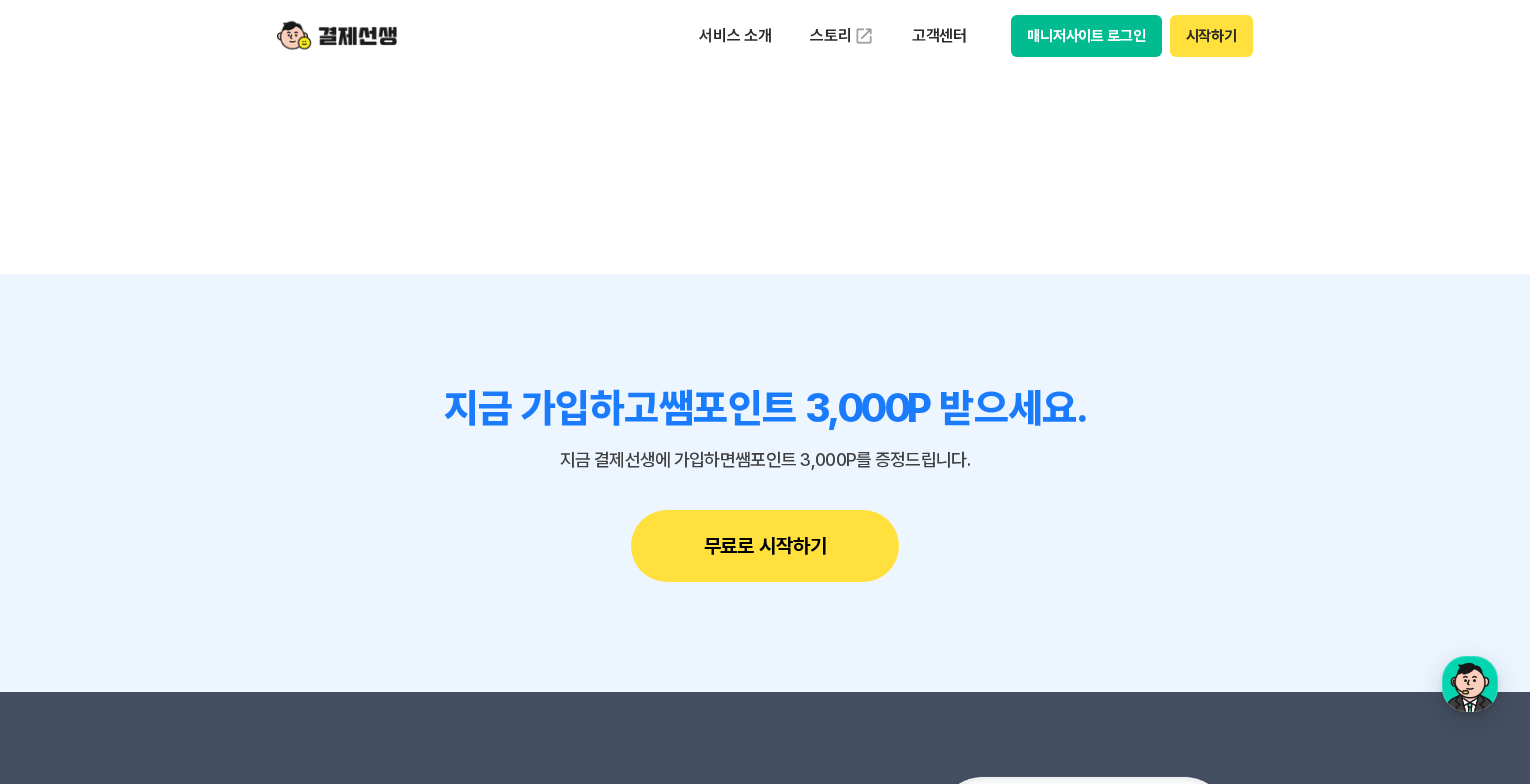 scroll, scrollTop: 2300, scrollLeft: 0, axis: vertical 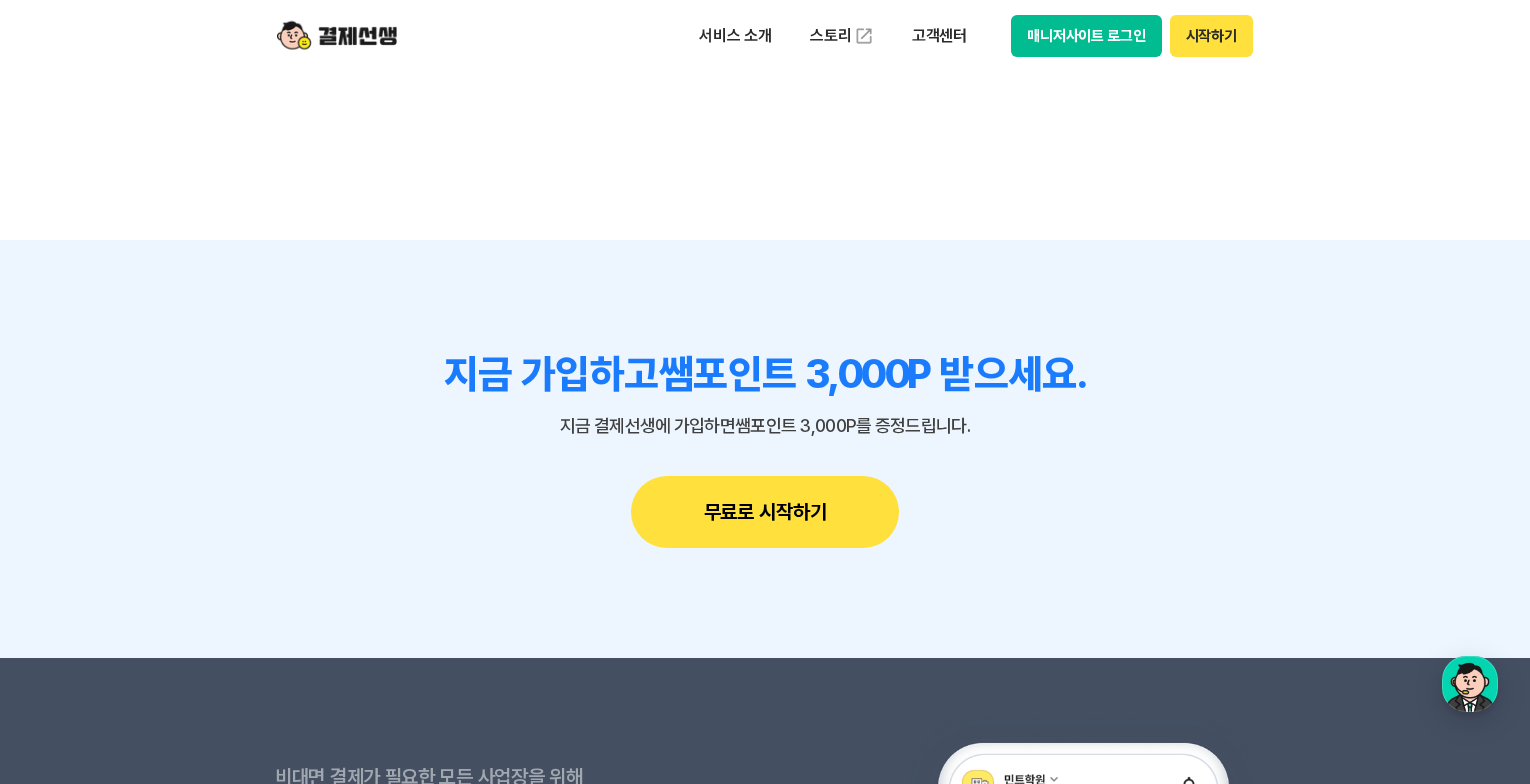 click on "무료로 시작하기" at bounding box center (765, 512) 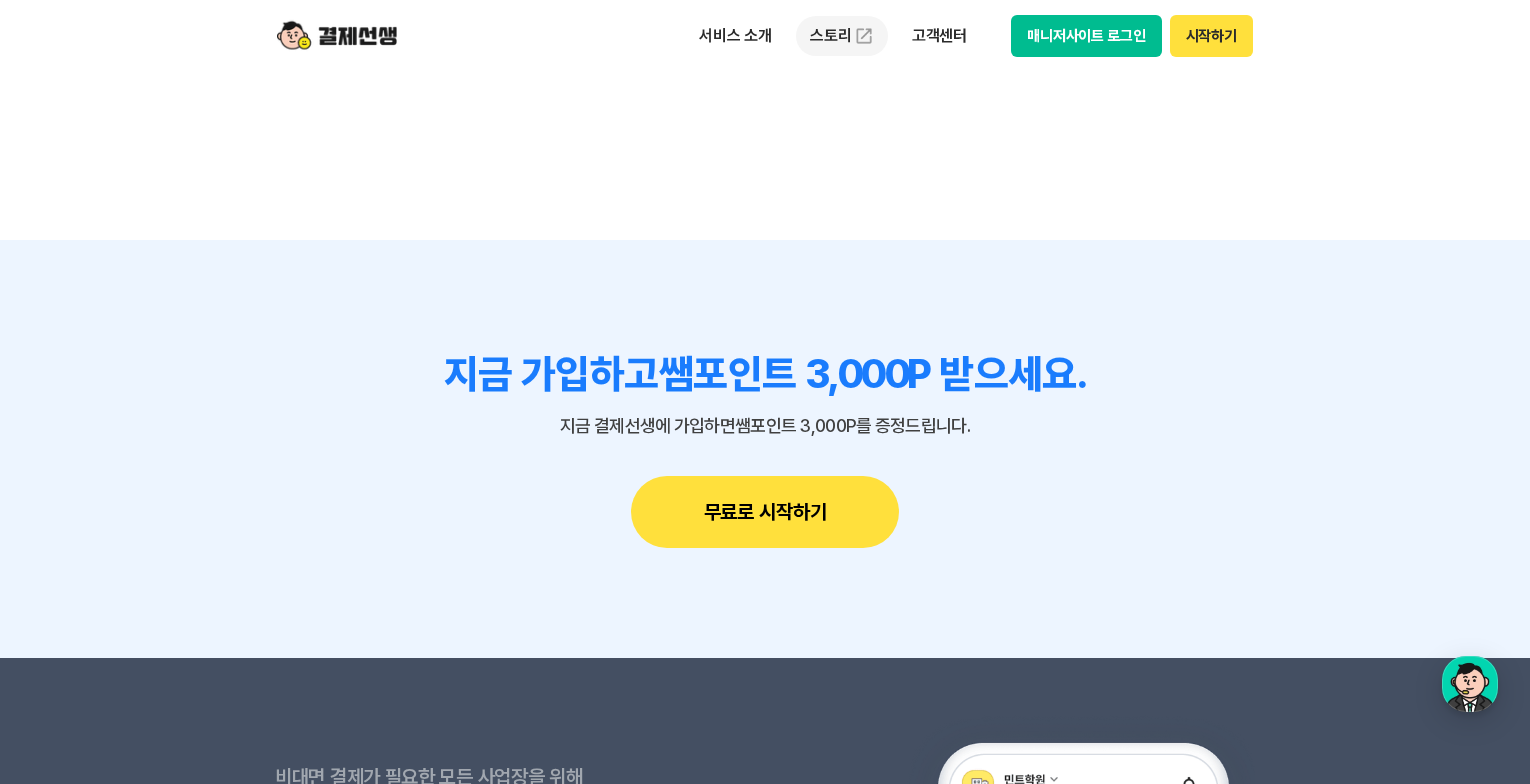 click on "스토리" at bounding box center (842, 36) 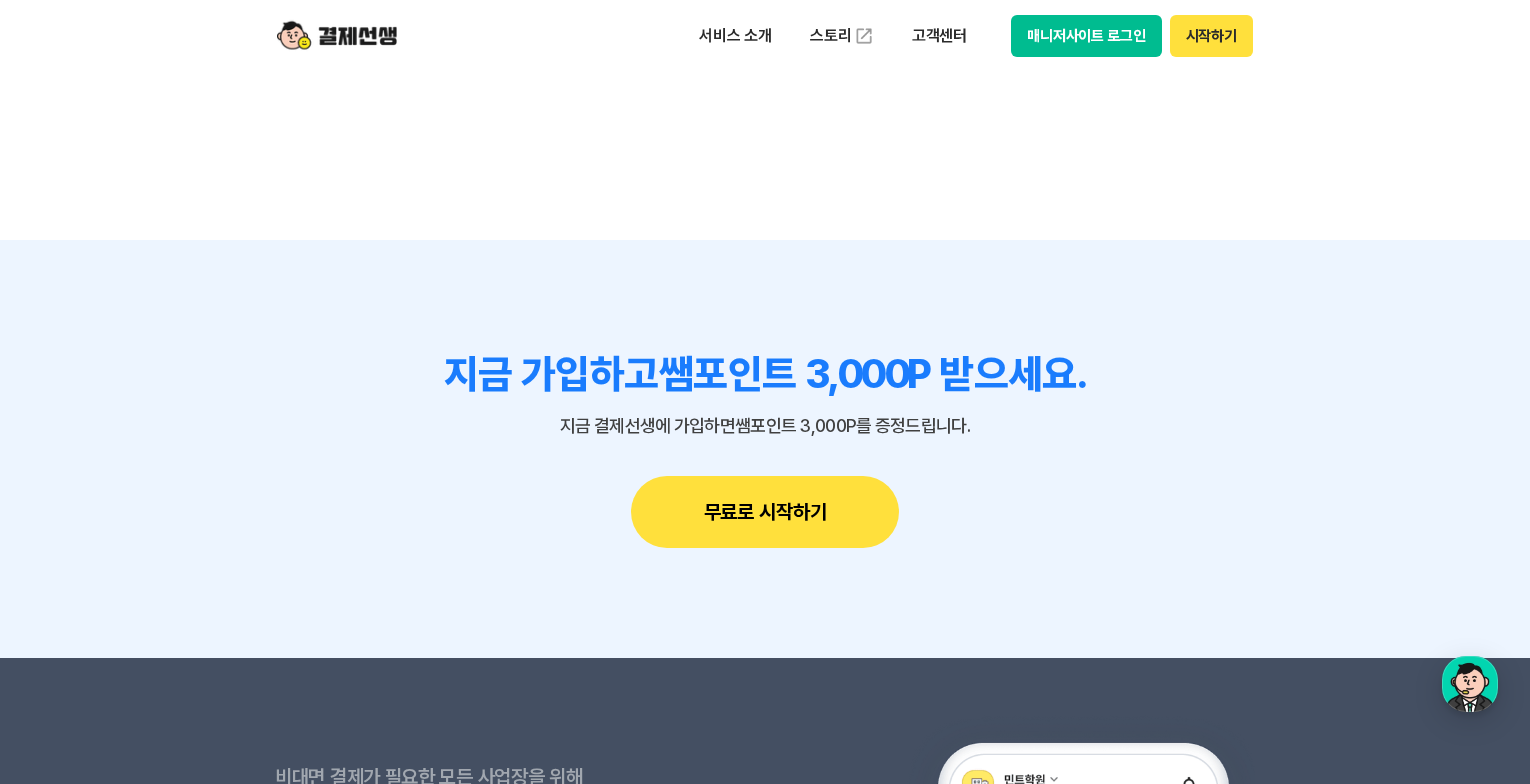 click at bounding box center [337, 36] 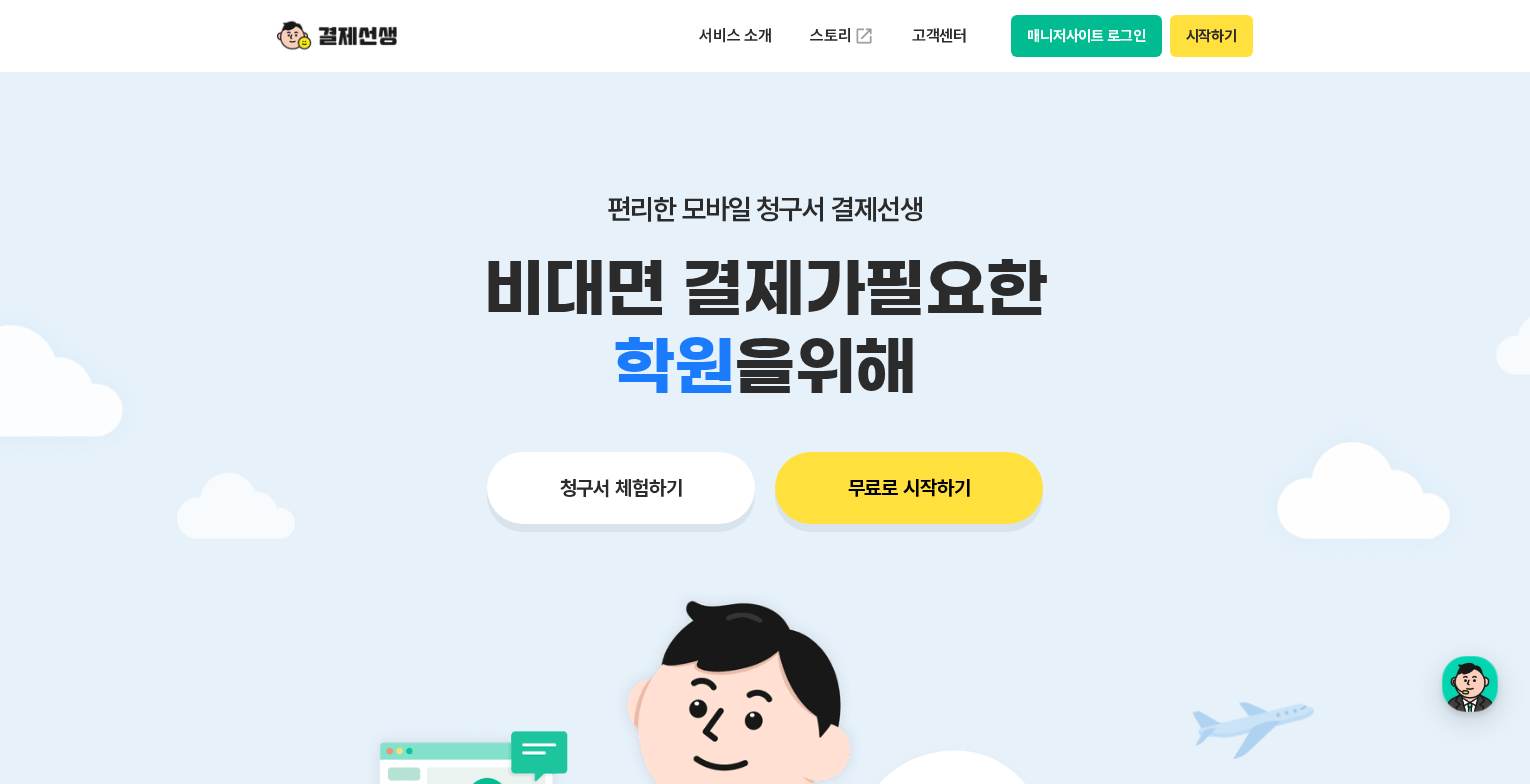 click on "청구서 체험하기" at bounding box center [621, 488] 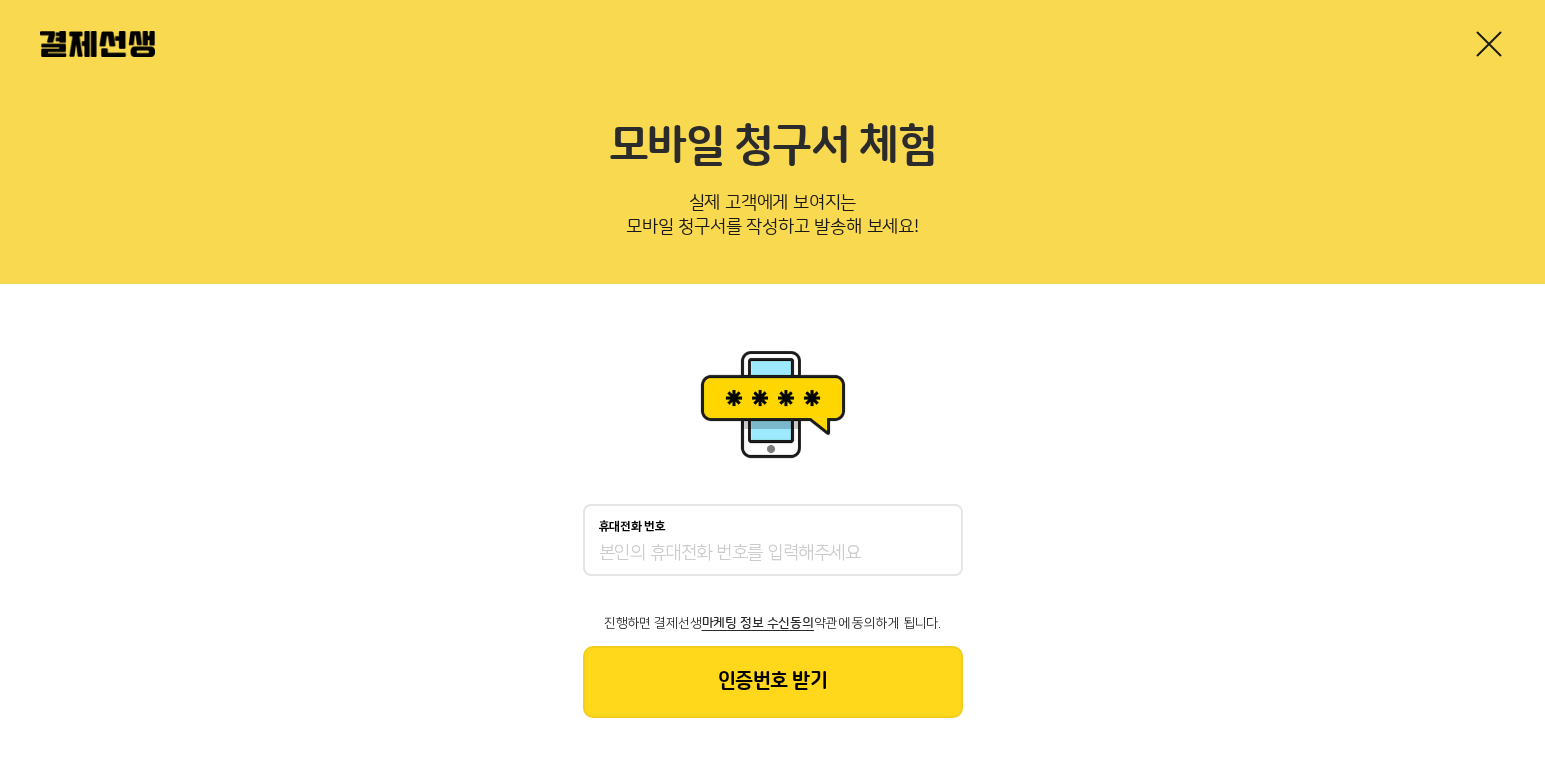 scroll, scrollTop: 0, scrollLeft: 0, axis: both 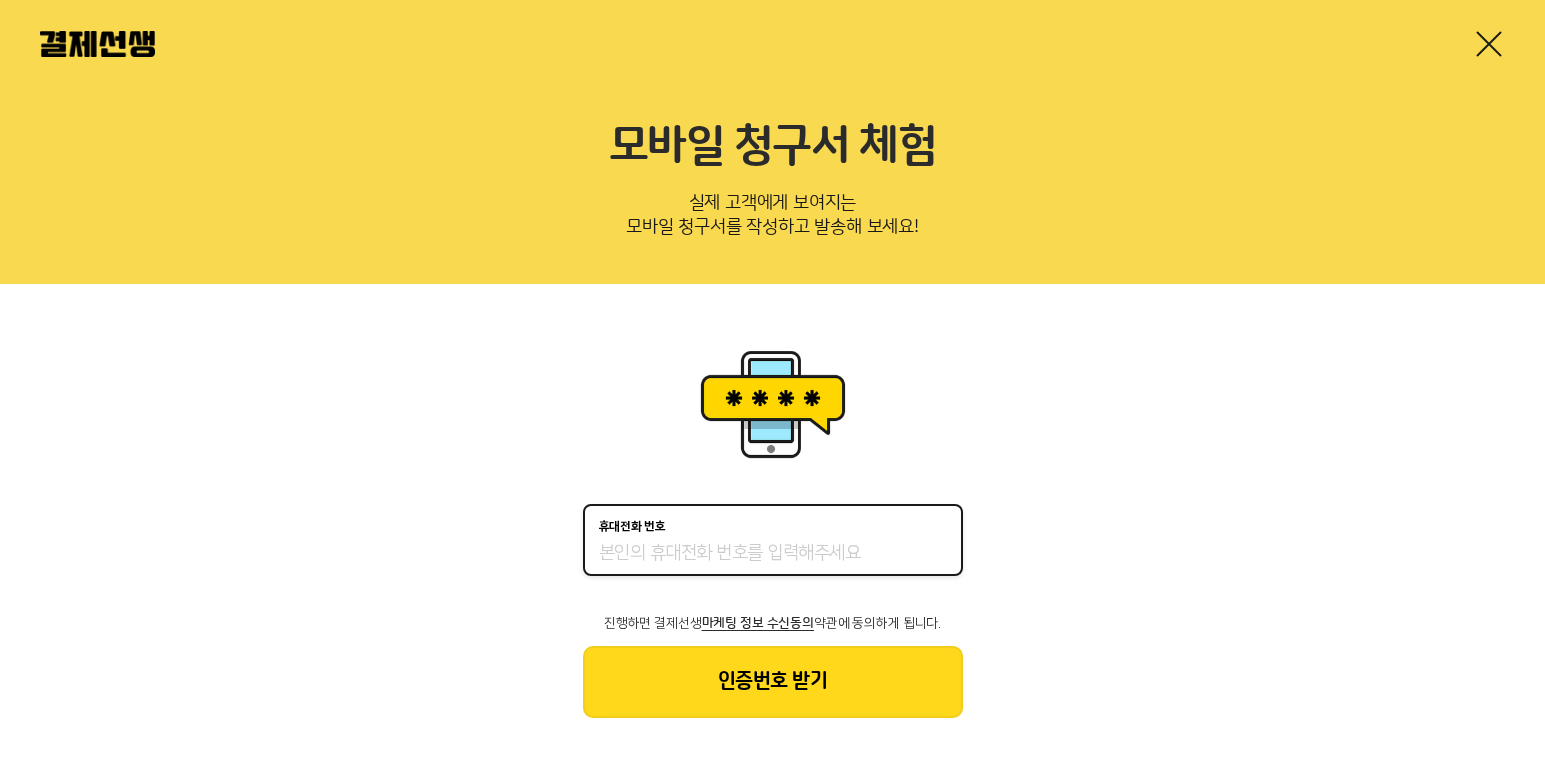 click on "휴대전화 번호" at bounding box center (773, 554) 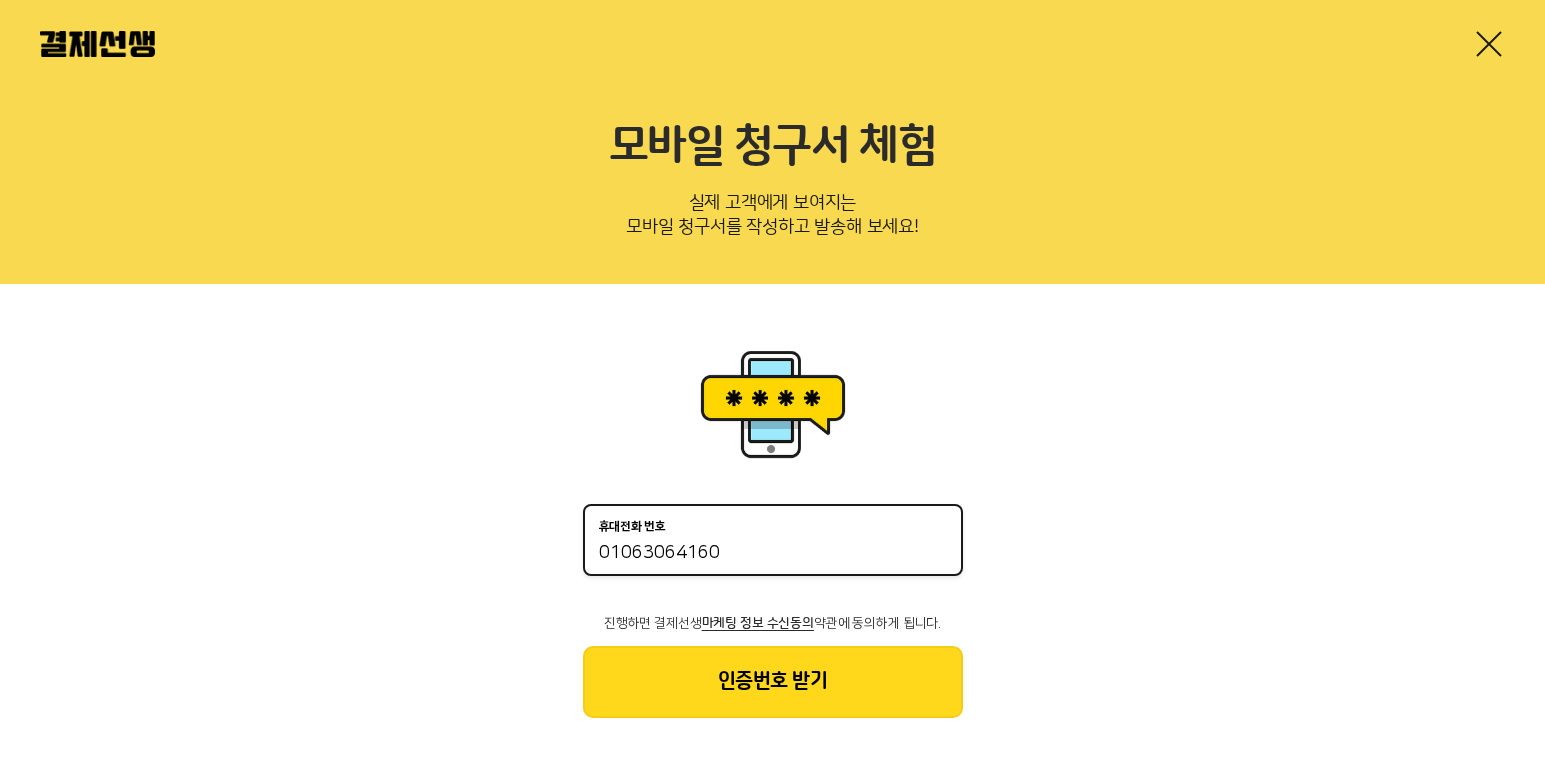 type on "01063064160" 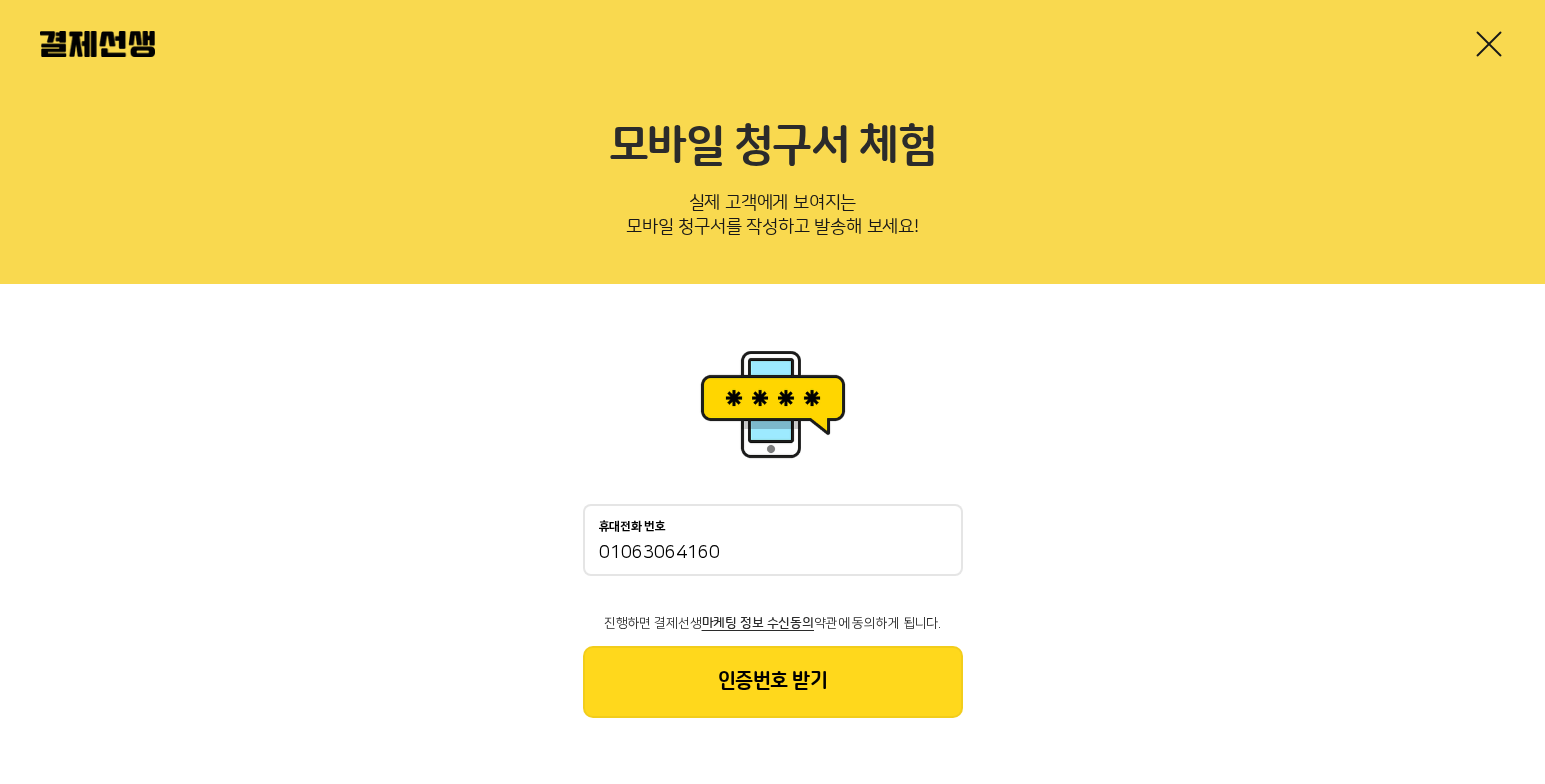 drag, startPoint x: 716, startPoint y: 676, endPoint x: 724, endPoint y: 692, distance: 17.888544 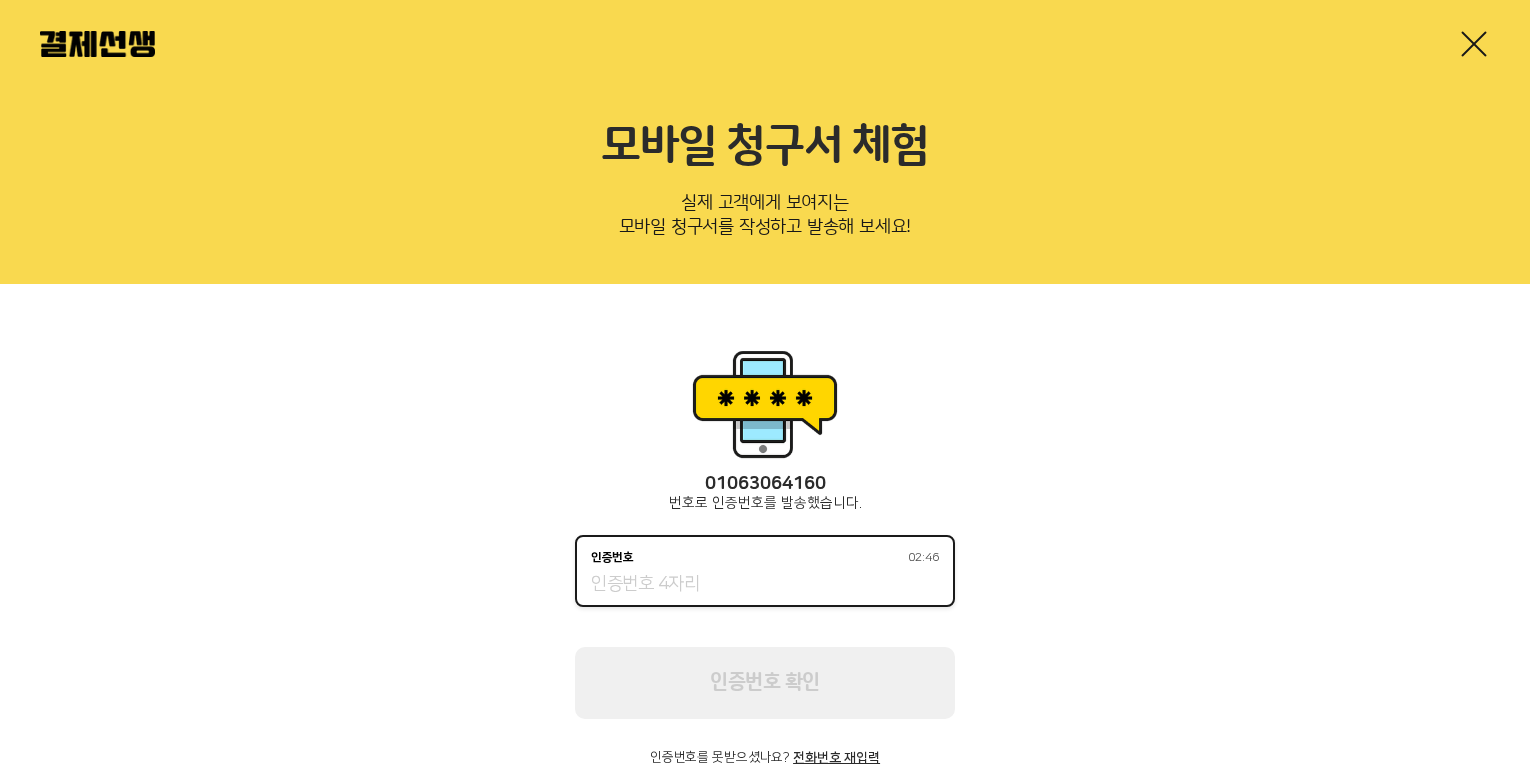 drag, startPoint x: 636, startPoint y: 588, endPoint x: 664, endPoint y: 569, distance: 33.83785 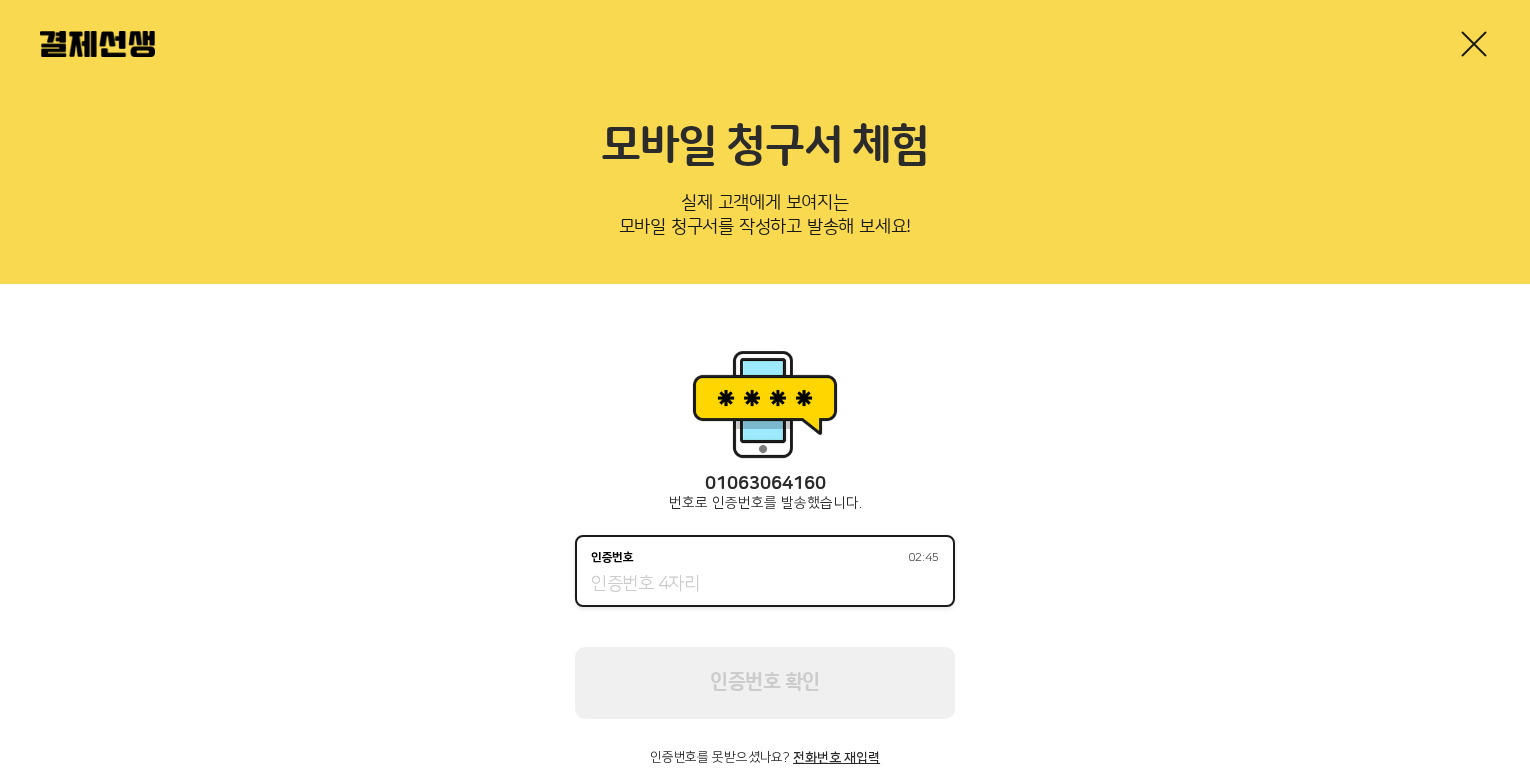 type on "0" 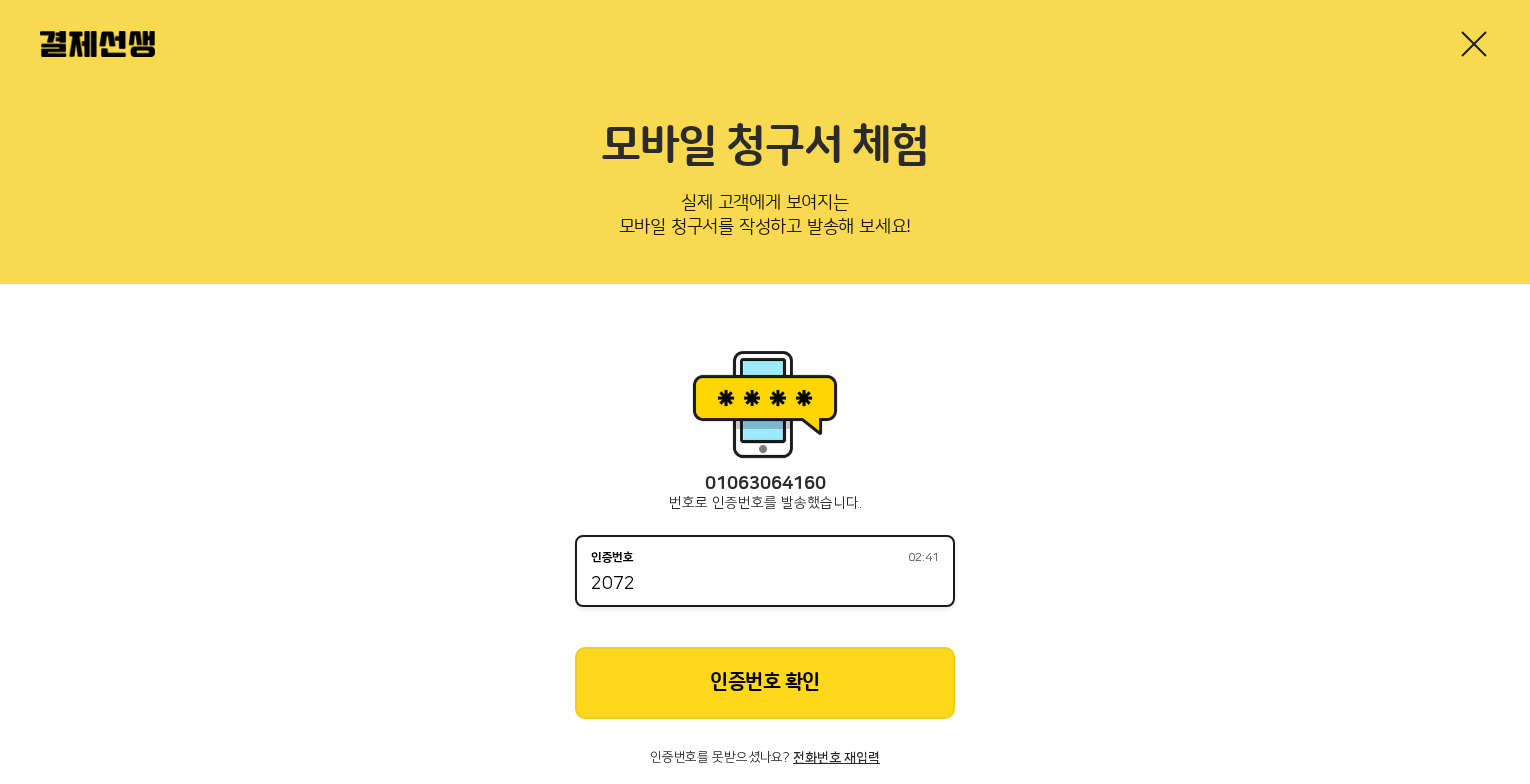 type on "2072" 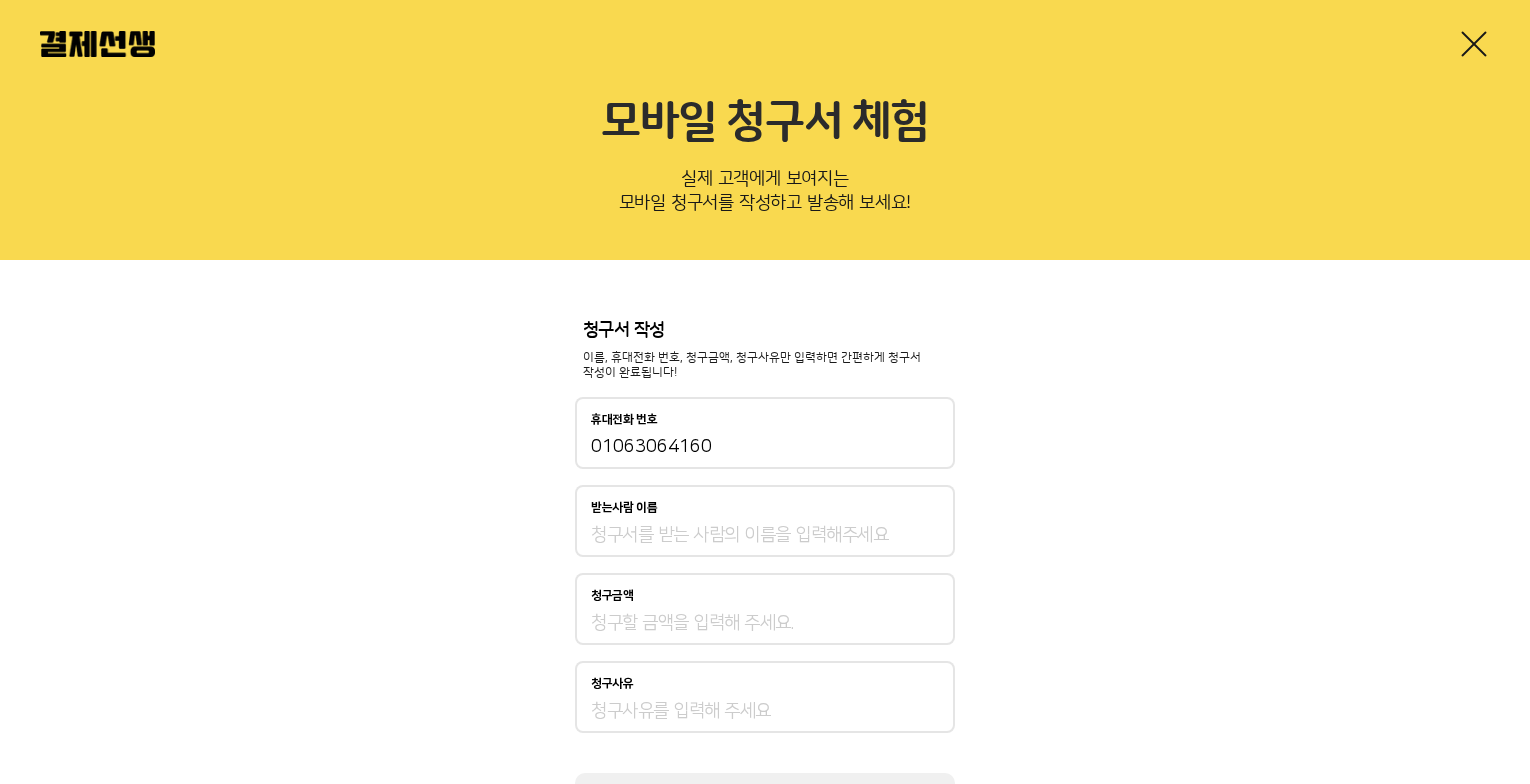 scroll, scrollTop: 0, scrollLeft: 0, axis: both 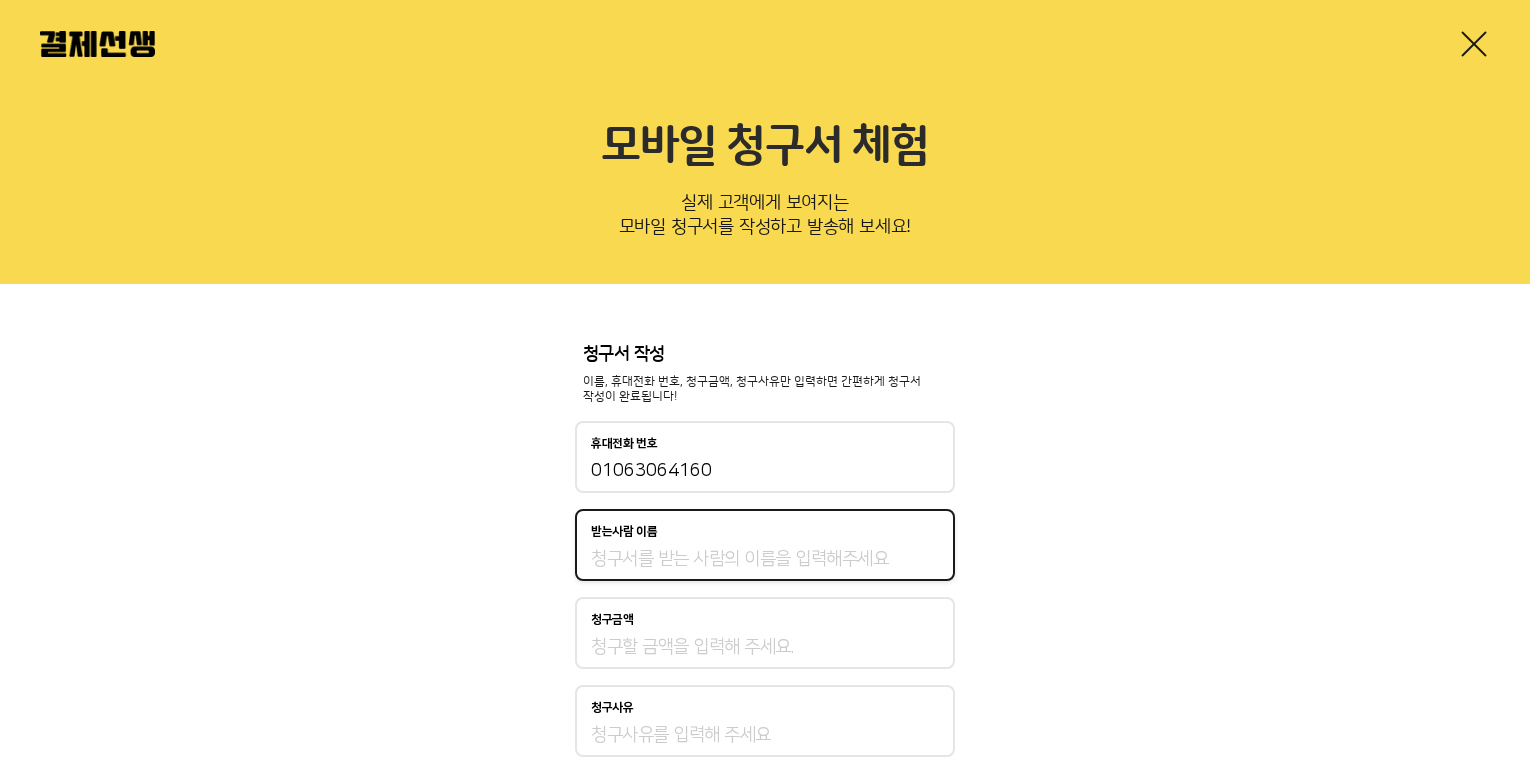 click on "받는사람 이름" at bounding box center (765, 559) 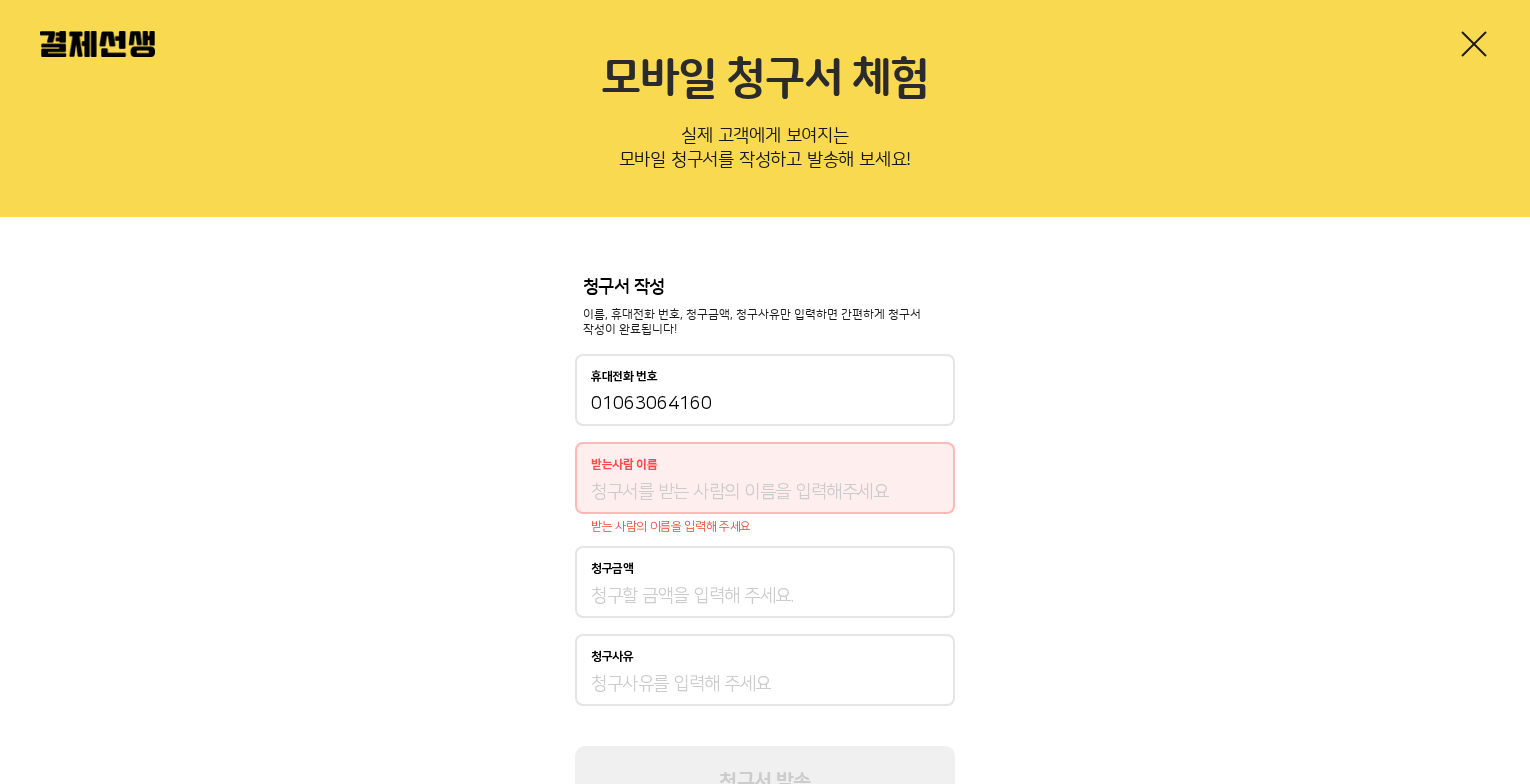 scroll, scrollTop: 0, scrollLeft: 0, axis: both 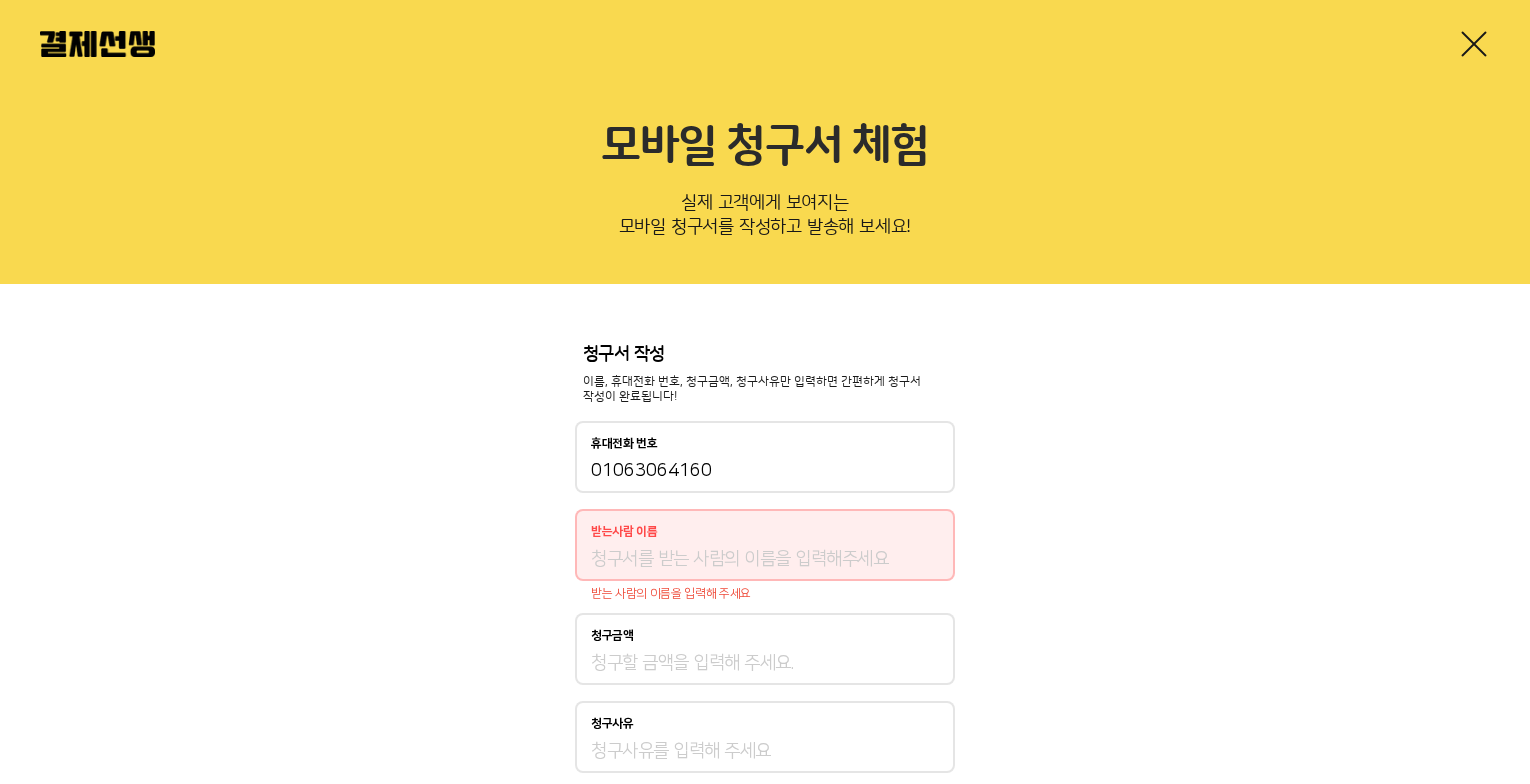 click at bounding box center (1474, 44) 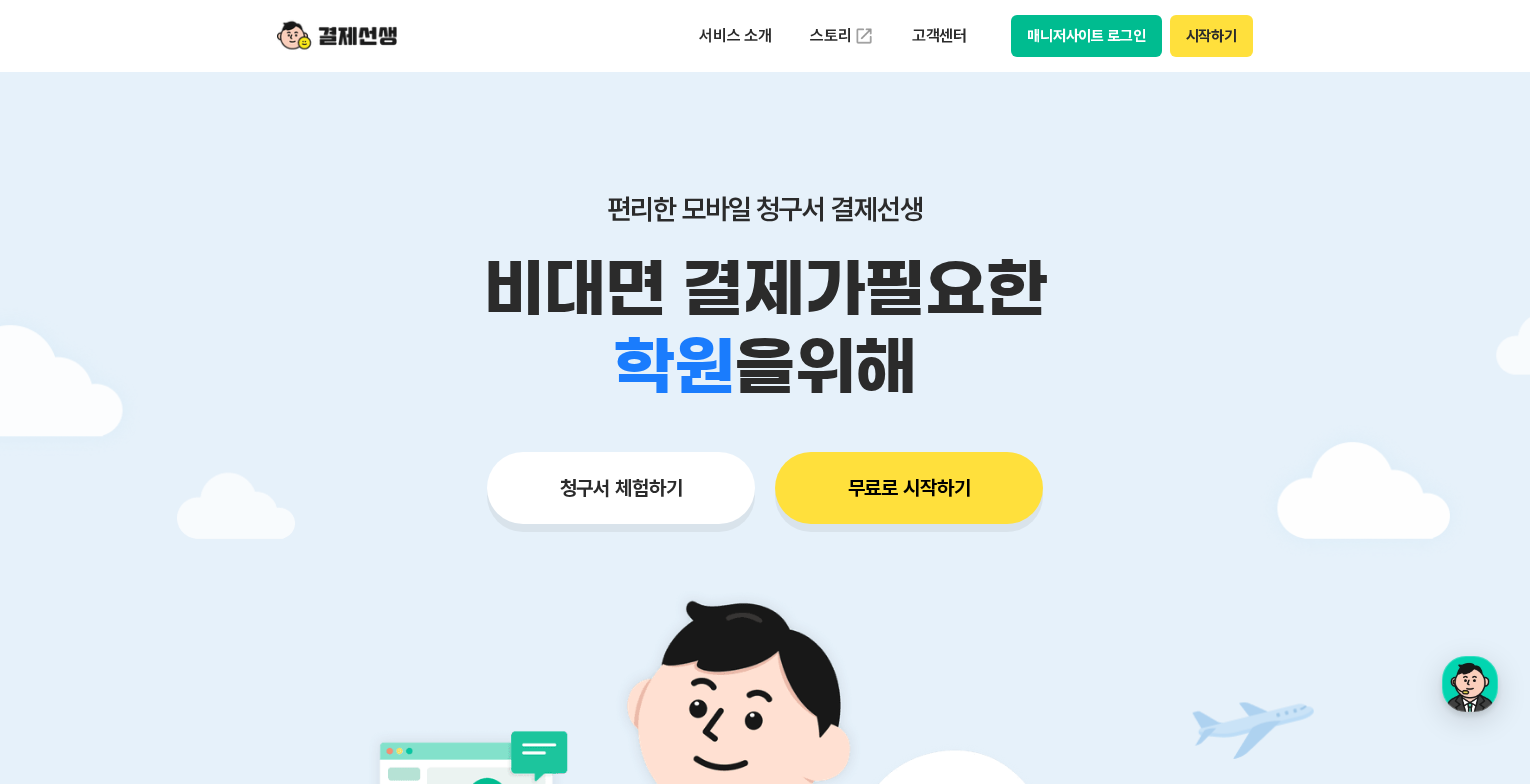 scroll, scrollTop: 0, scrollLeft: 0, axis: both 